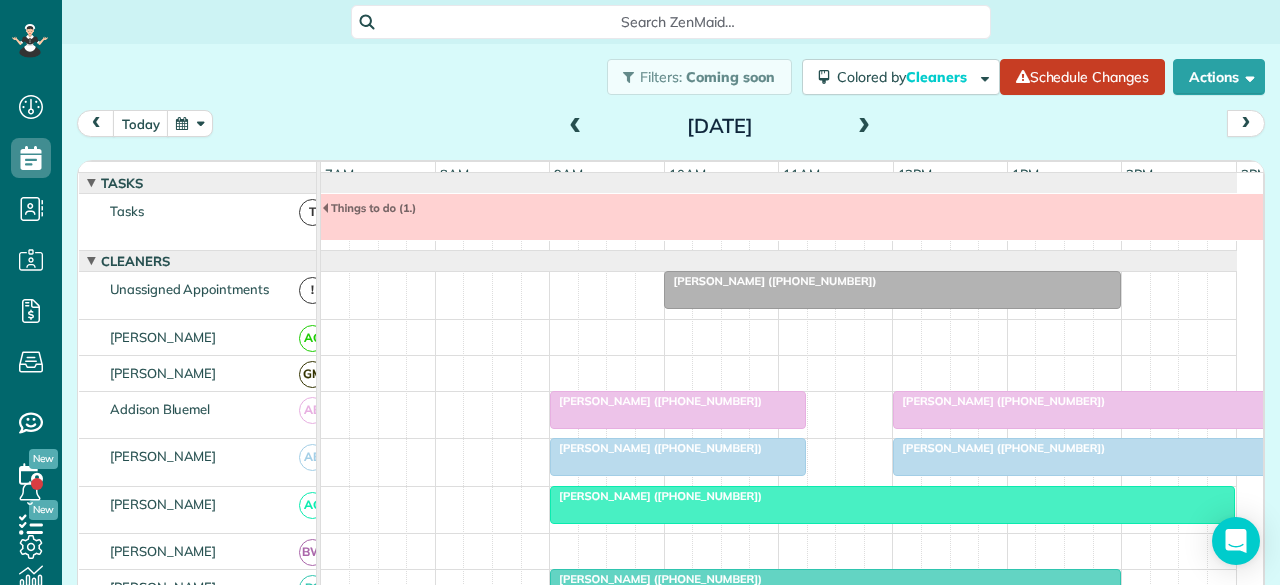 scroll, scrollTop: 0, scrollLeft: 0, axis: both 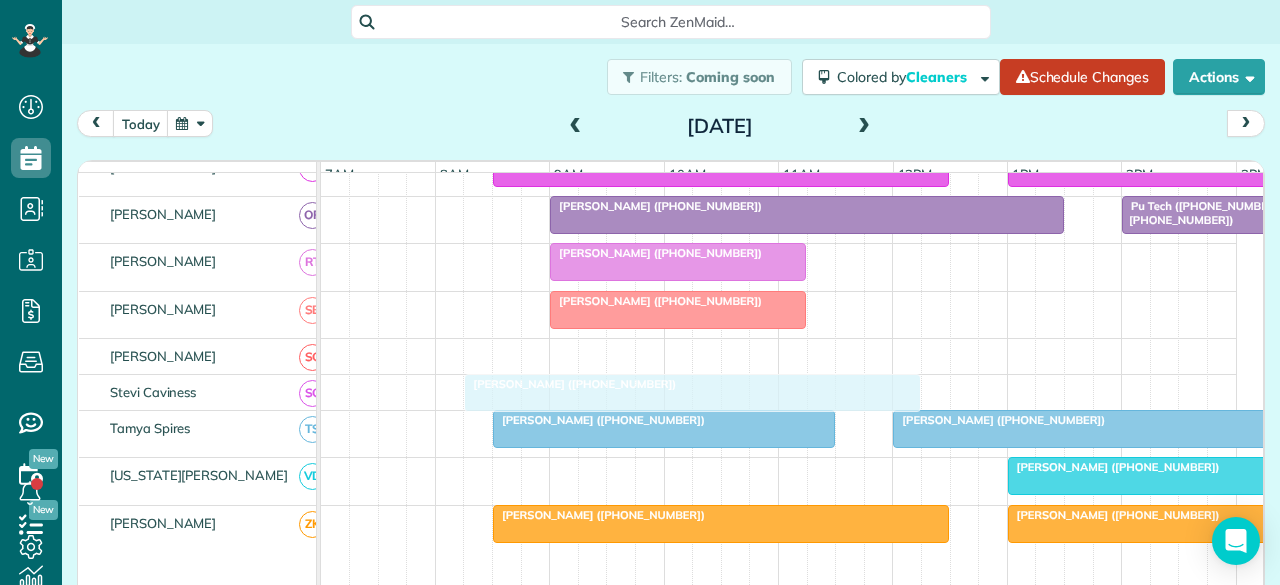 drag, startPoint x: 694, startPoint y: 321, endPoint x: 565, endPoint y: 393, distance: 147.73286 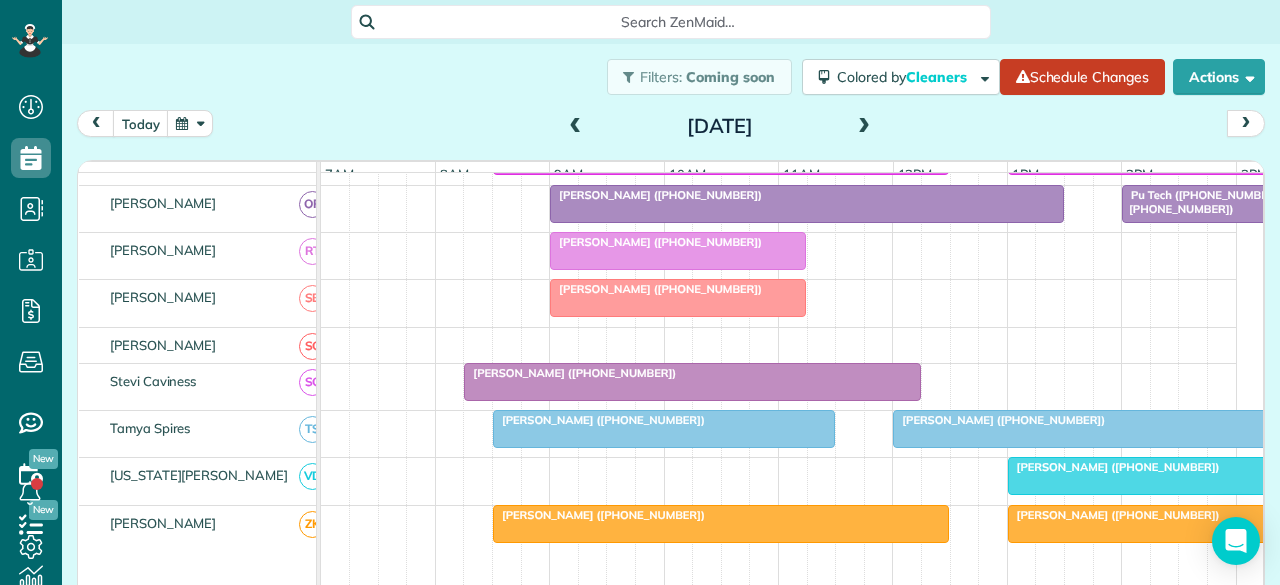 scroll, scrollTop: 1088, scrollLeft: 0, axis: vertical 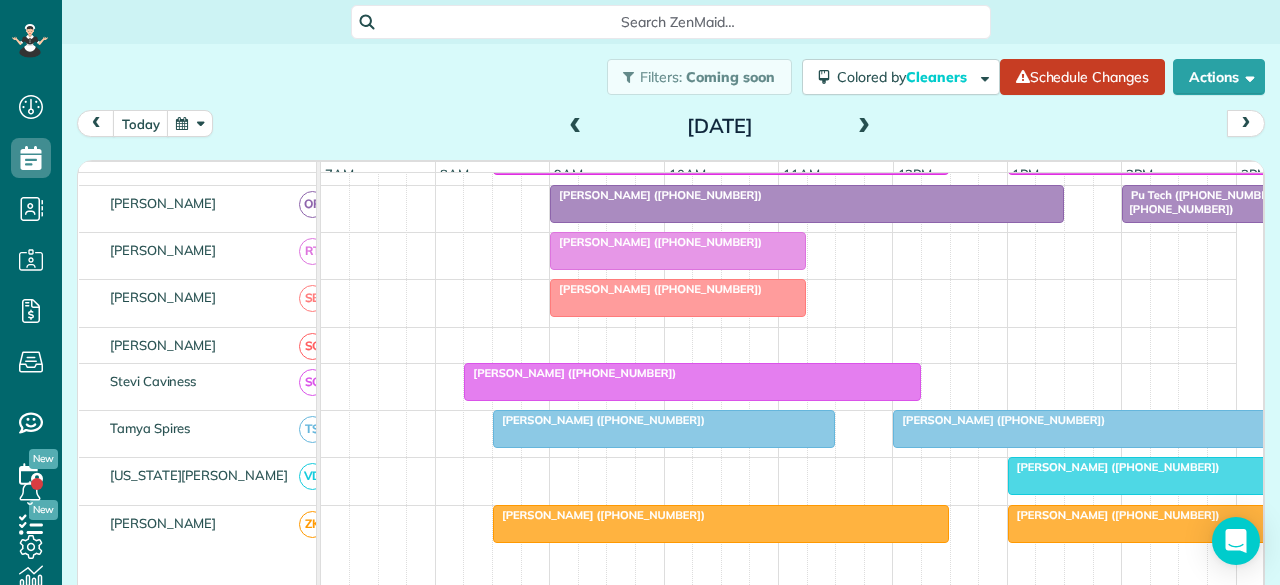 click at bounding box center [576, 127] 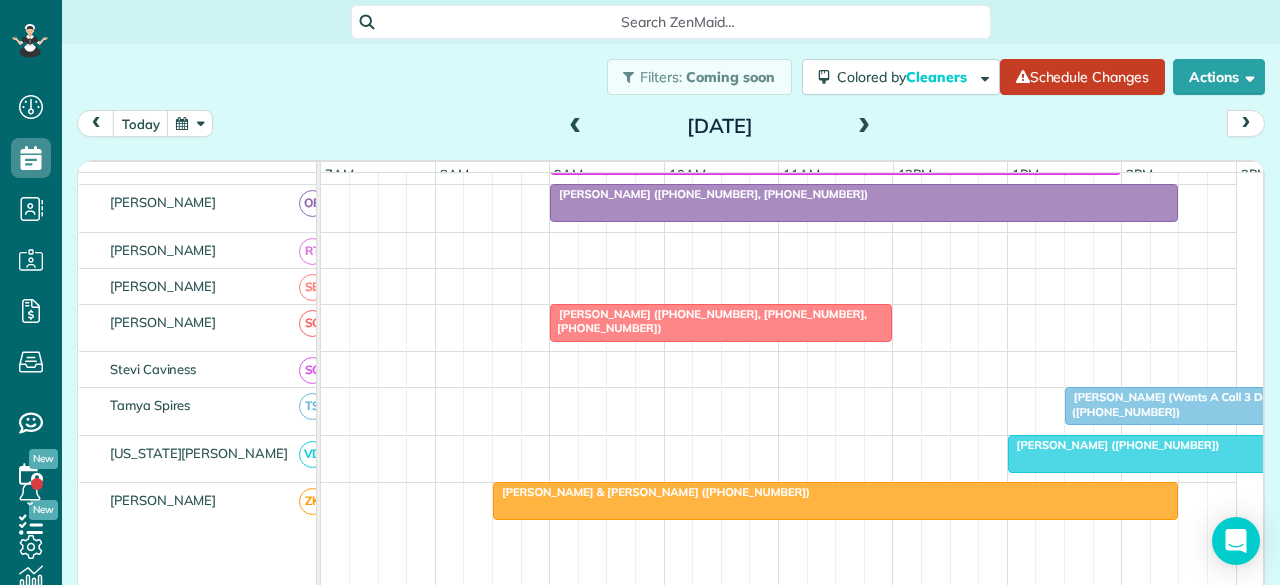 click on "[PERSON_NAME] (Wants A Call 3 Days Ahead And The Day Before) ([PHONE_NUMBER])" at bounding box center (1247, 404) 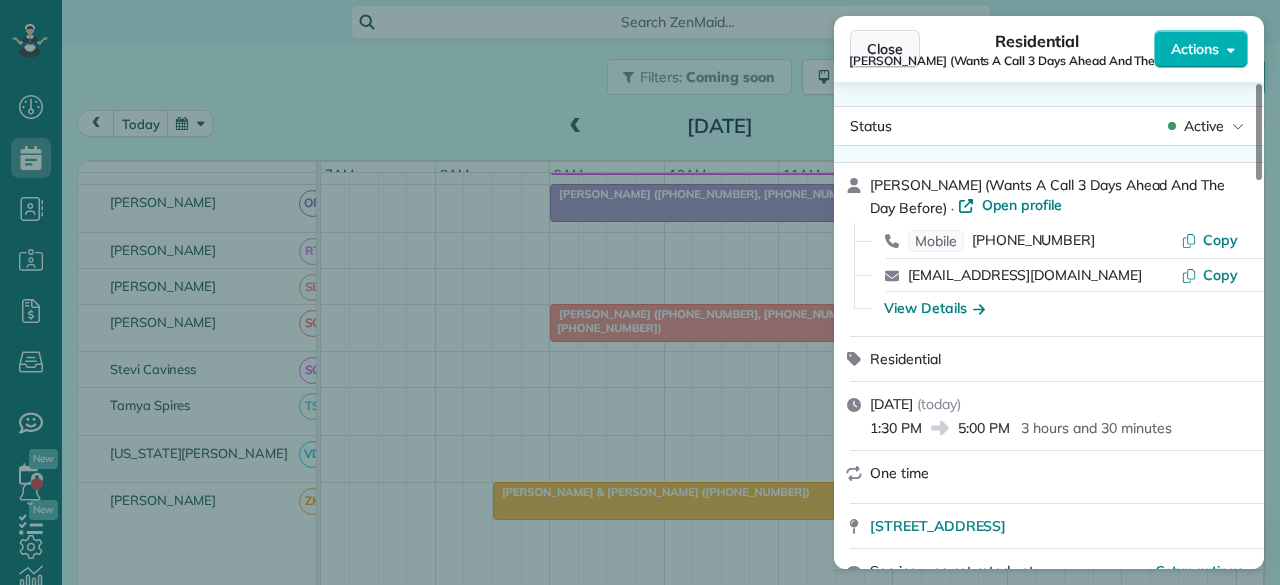 click on "Close" at bounding box center (885, 49) 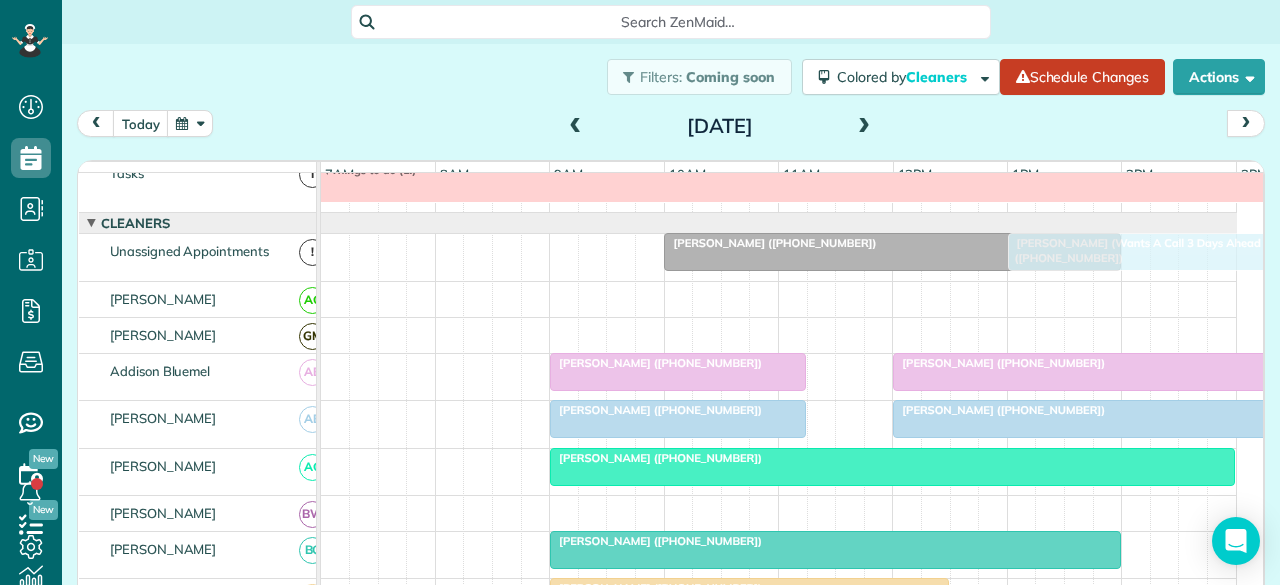 drag, startPoint x: 1076, startPoint y: 403, endPoint x: 1032, endPoint y: 273, distance: 137.24431 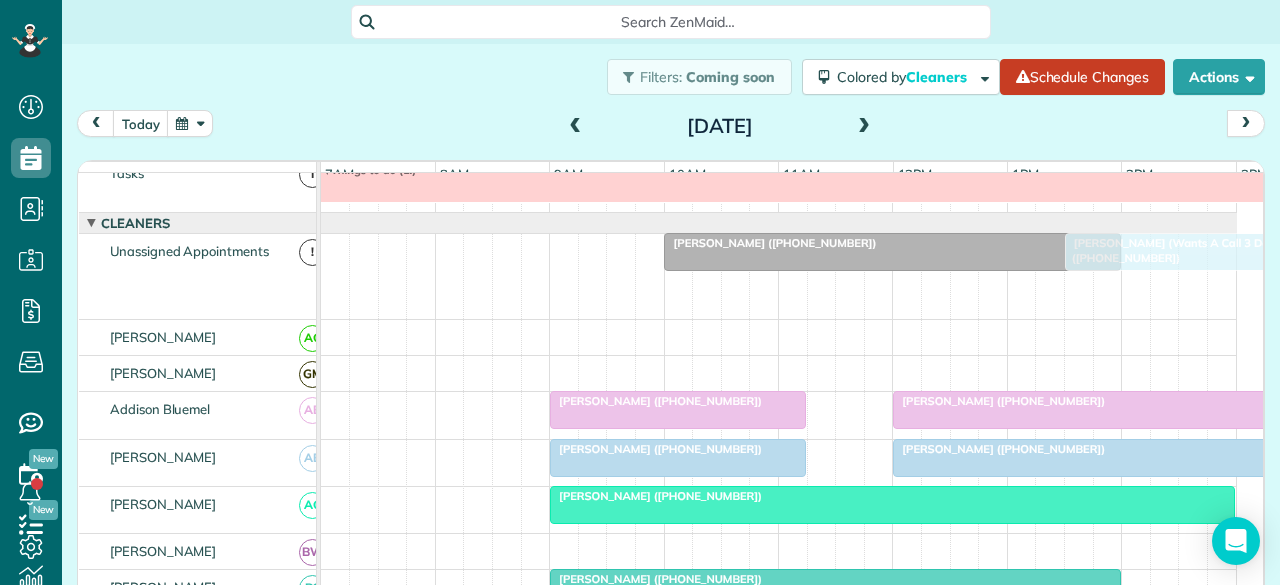 drag, startPoint x: 1048, startPoint y: 304, endPoint x: 1111, endPoint y: 297, distance: 63.387695 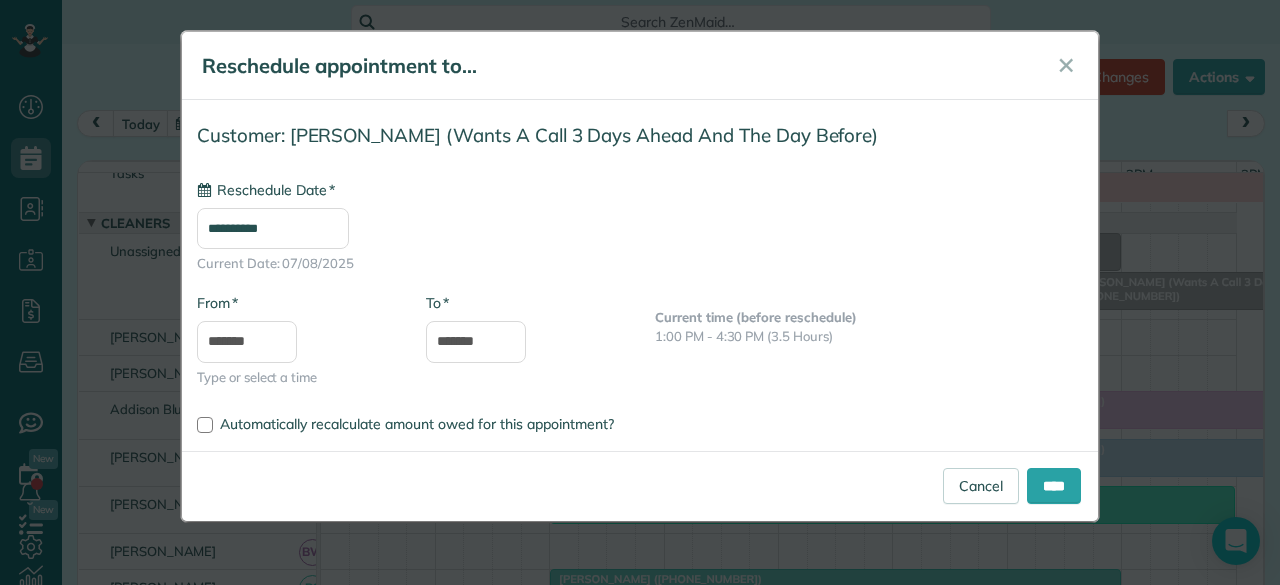 click on "**********" at bounding box center (273, 228) 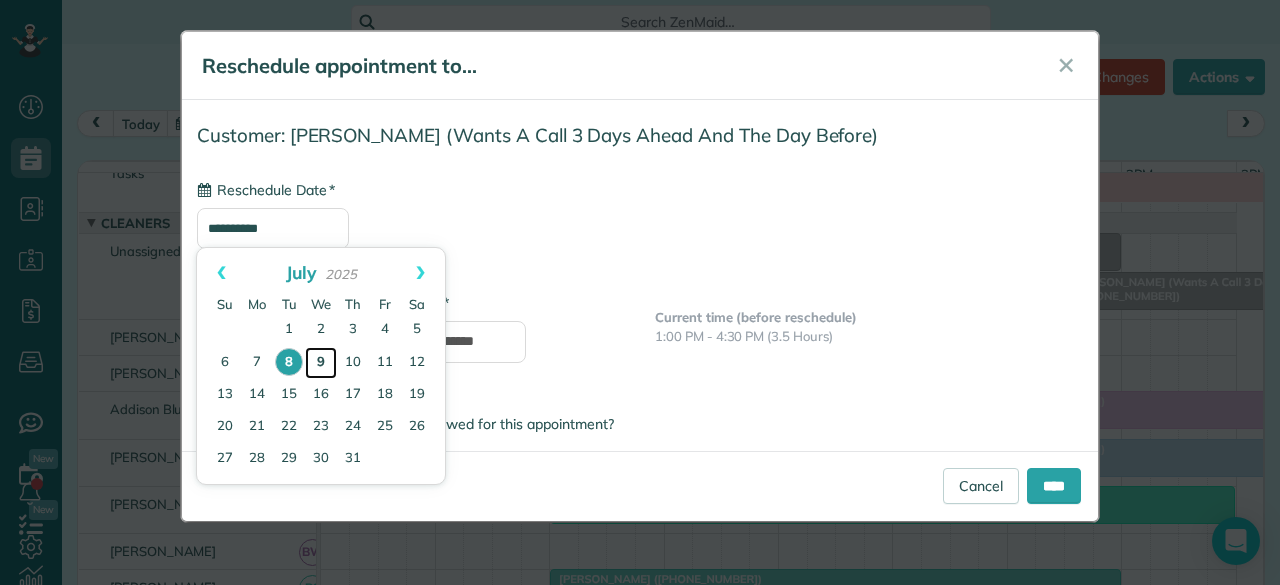 click on "9" at bounding box center [321, 363] 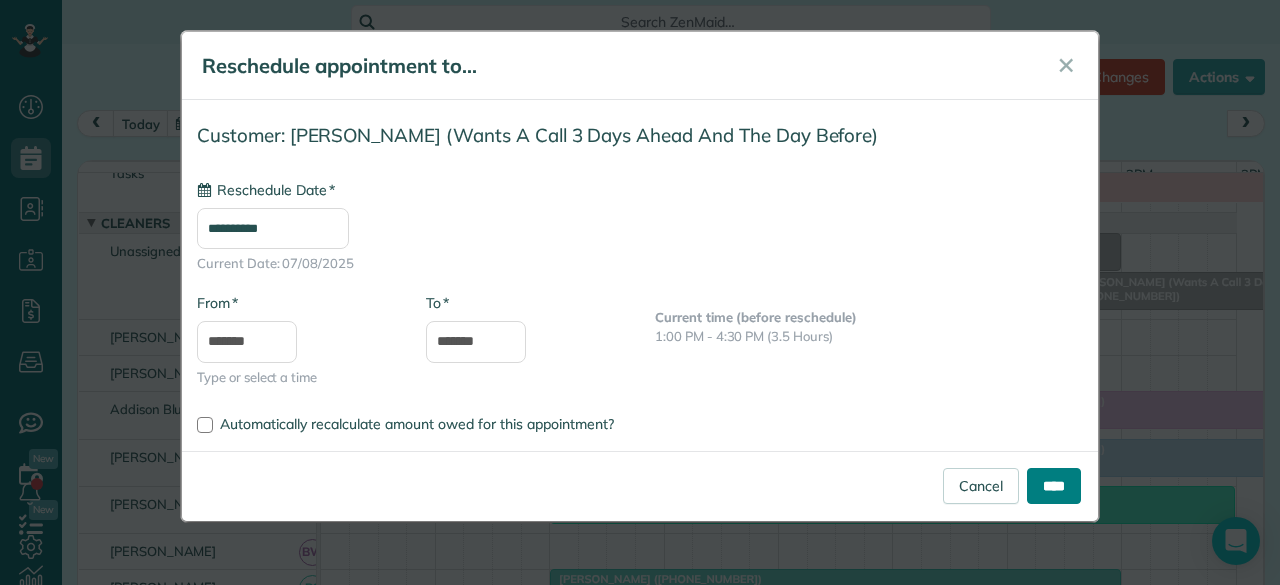 click on "****" at bounding box center (1054, 486) 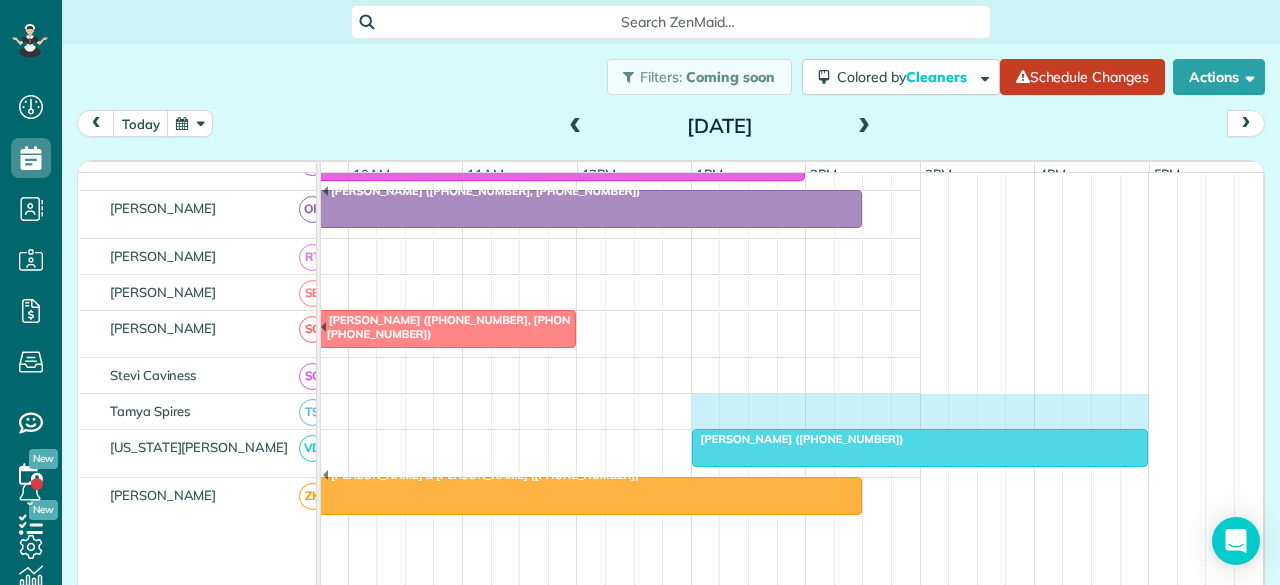 drag, startPoint x: 1013, startPoint y: 409, endPoint x: 1118, endPoint y: 405, distance: 105.076164 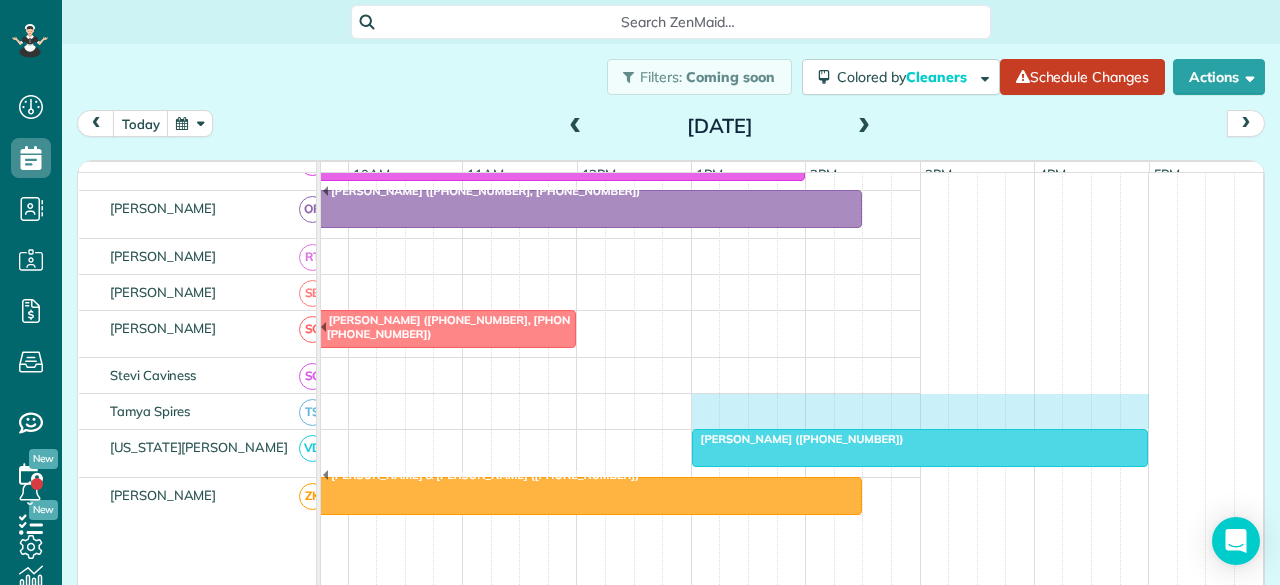 click at bounding box center (463, 411) 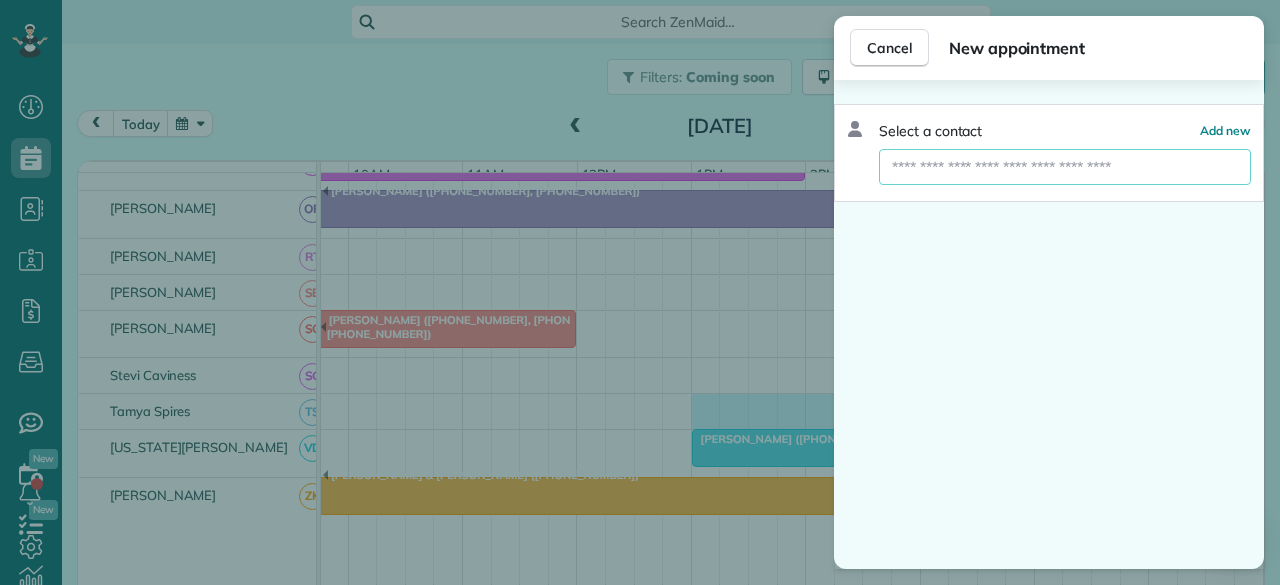 click at bounding box center [1065, 167] 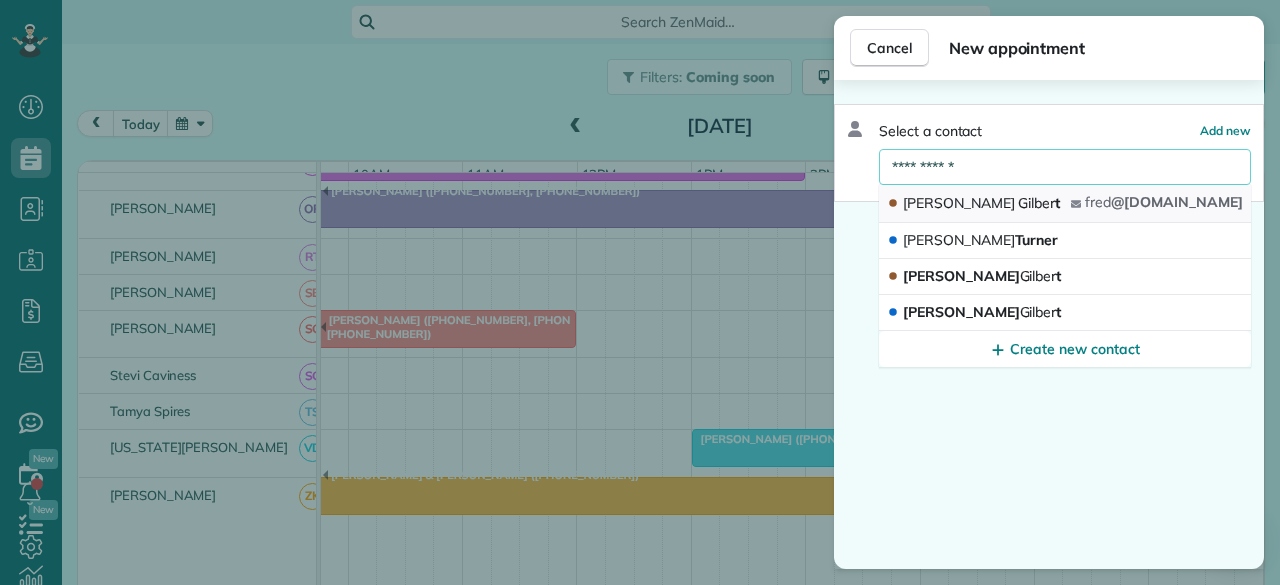 type on "**********" 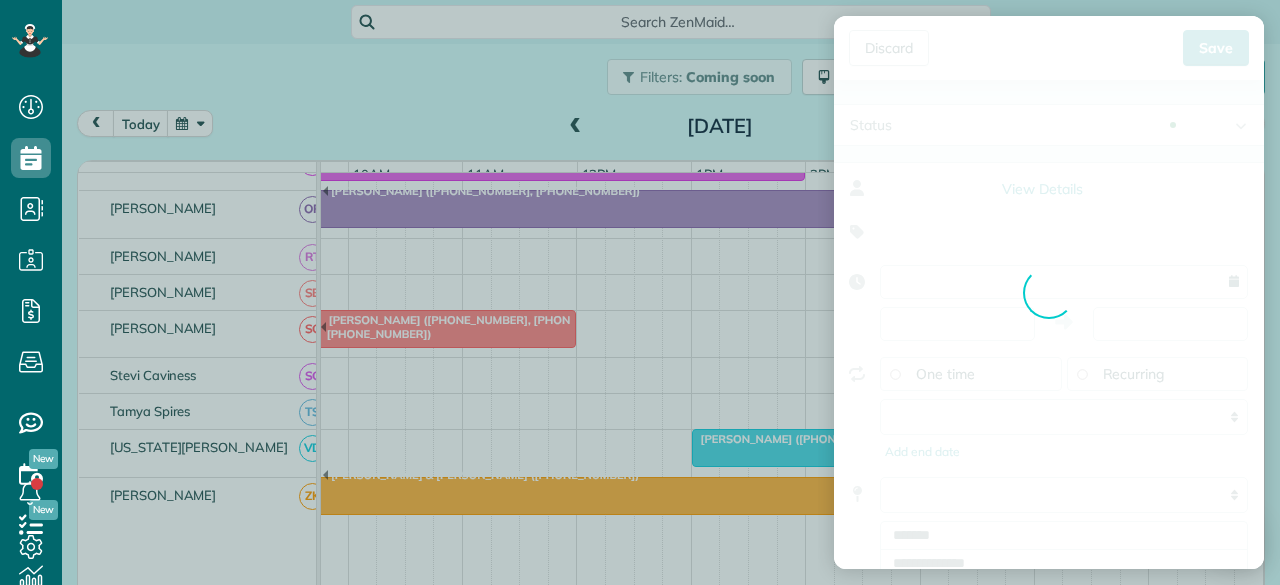 type on "**********" 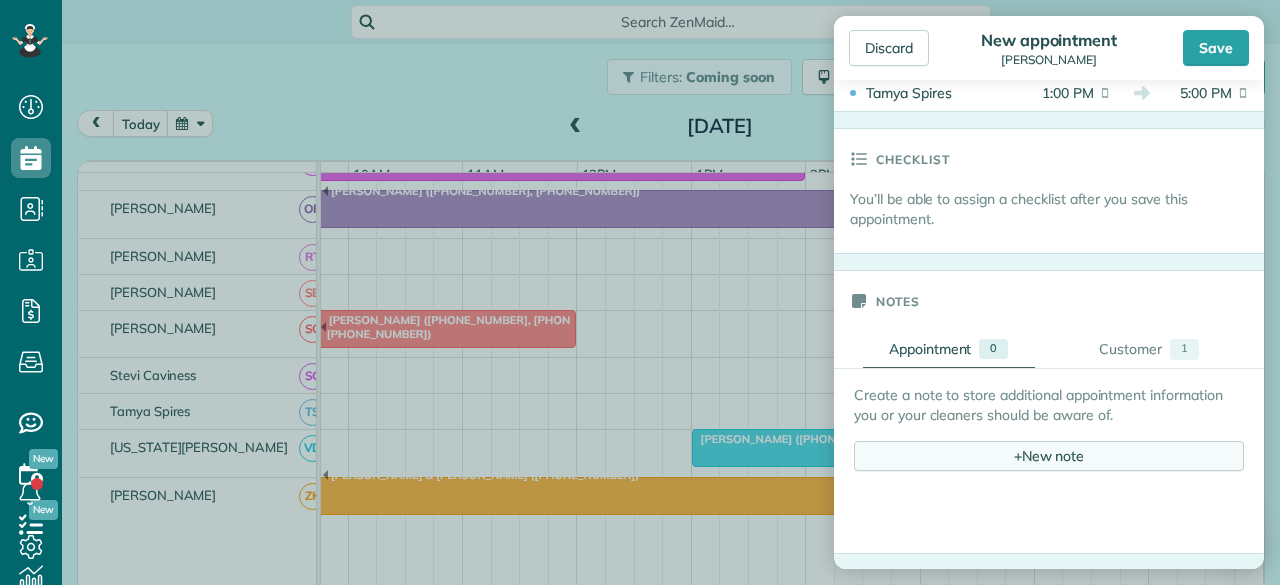 click on "+" at bounding box center [1018, 455] 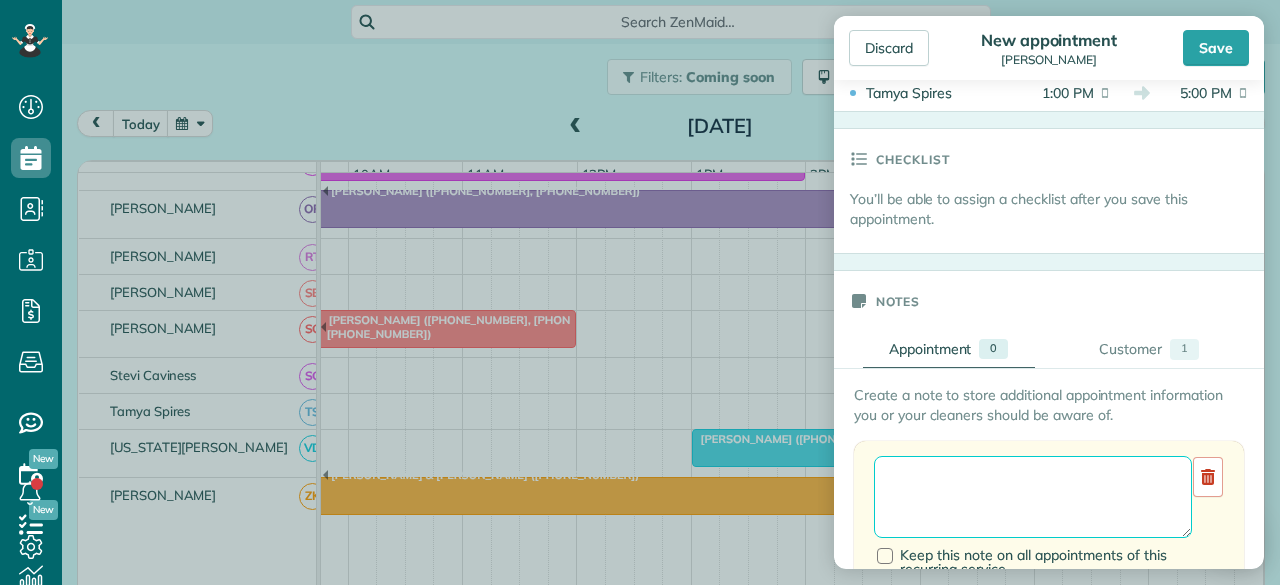 click at bounding box center (1033, 497) 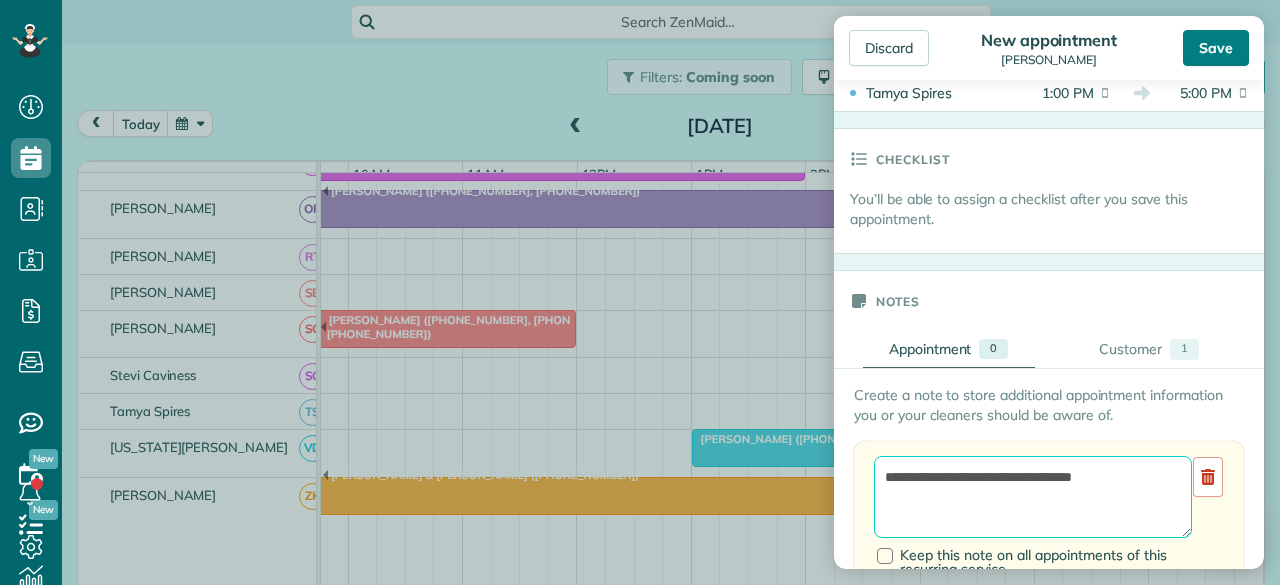 type on "**********" 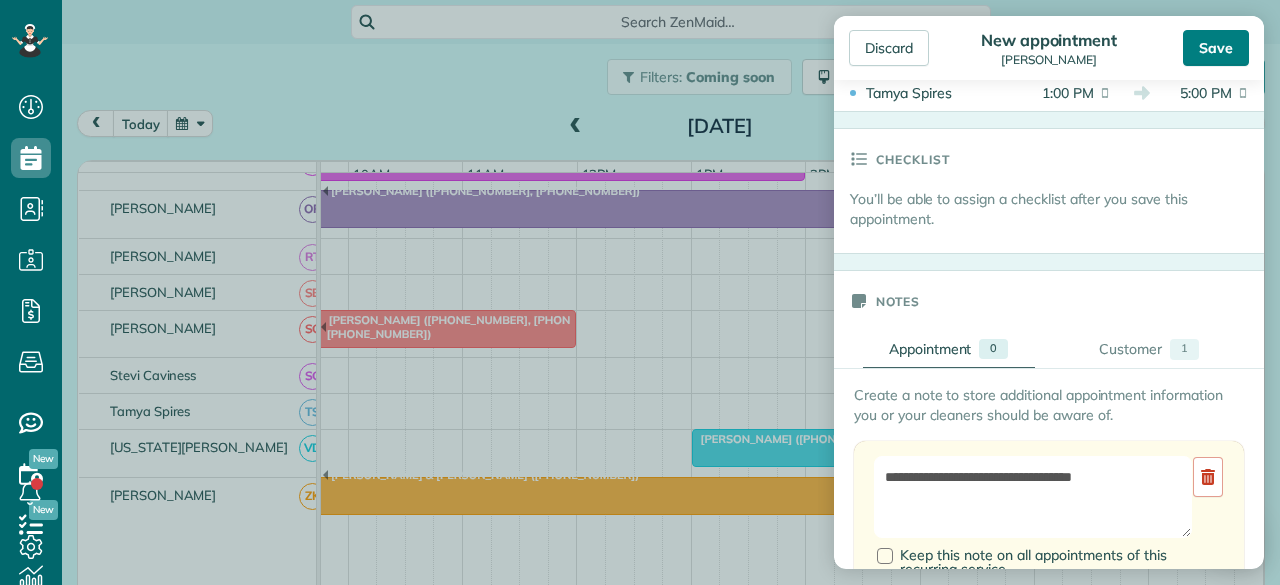 click on "Save" at bounding box center [1216, 48] 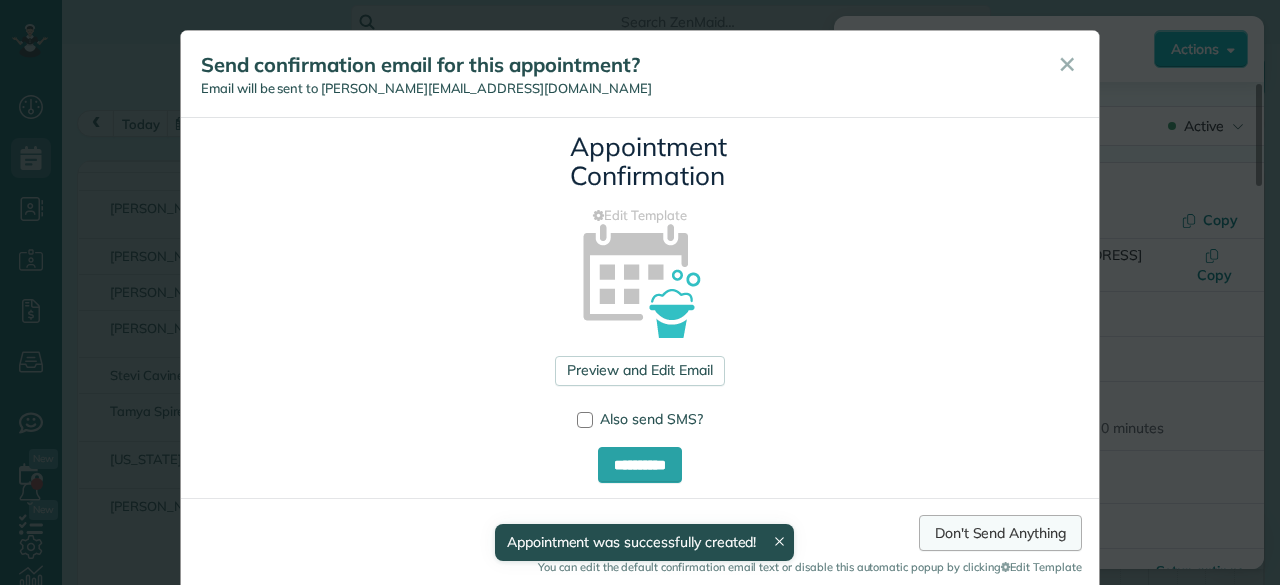click on "Don't Send Anything" at bounding box center [1000, 533] 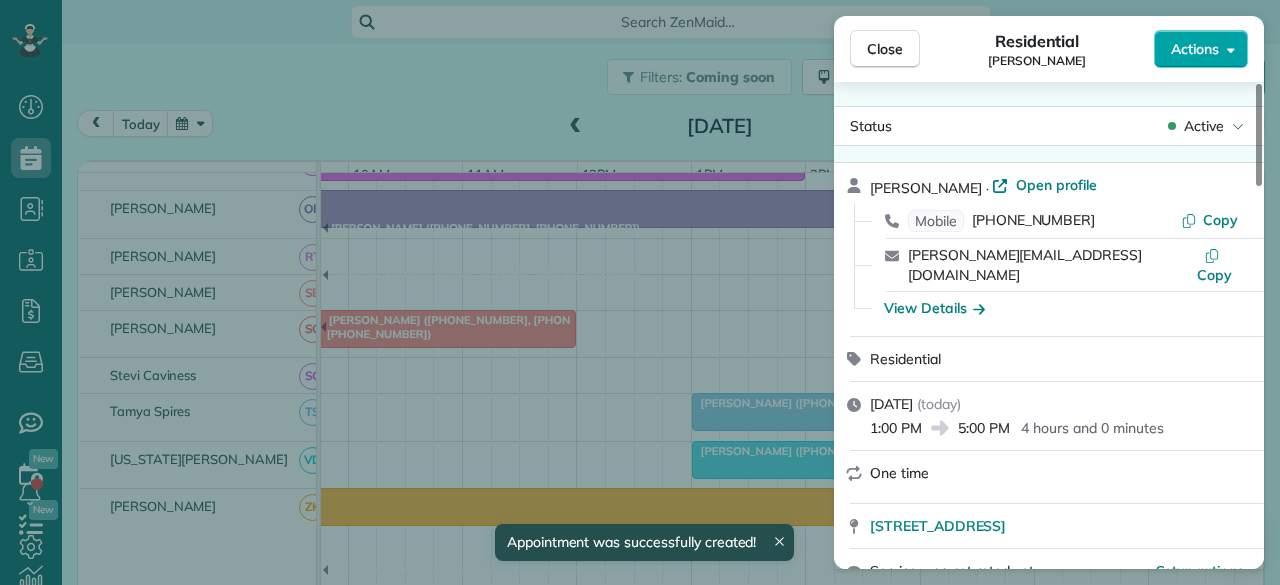 click on "Actions" at bounding box center (1201, 49) 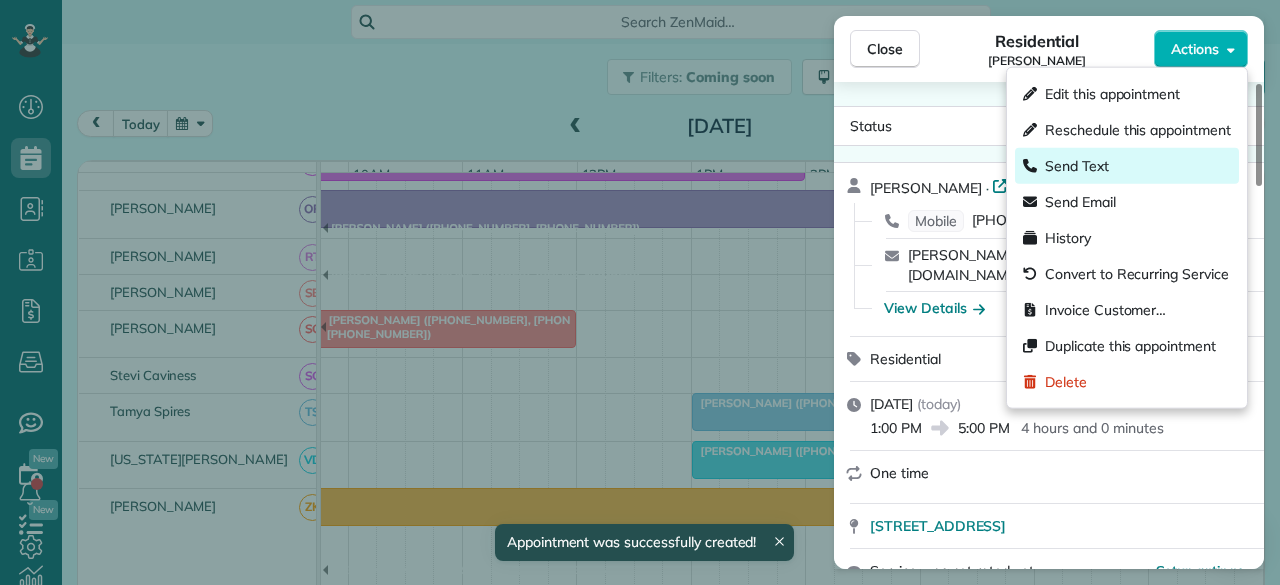 click on "Send Text" at bounding box center (1077, 166) 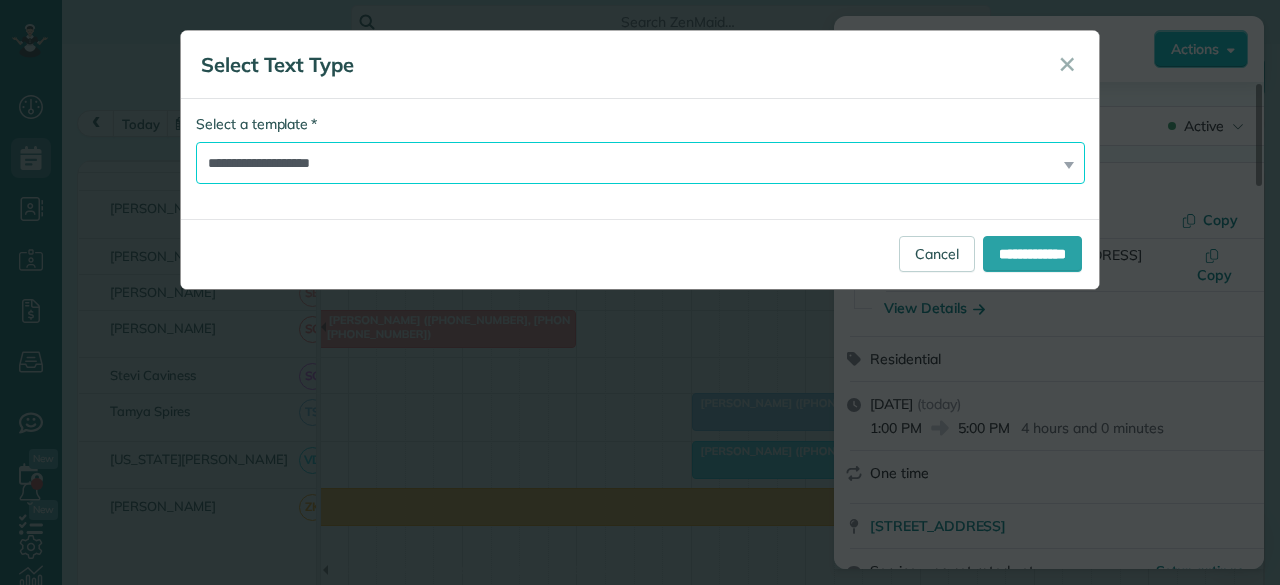 click on "**********" at bounding box center [640, 163] 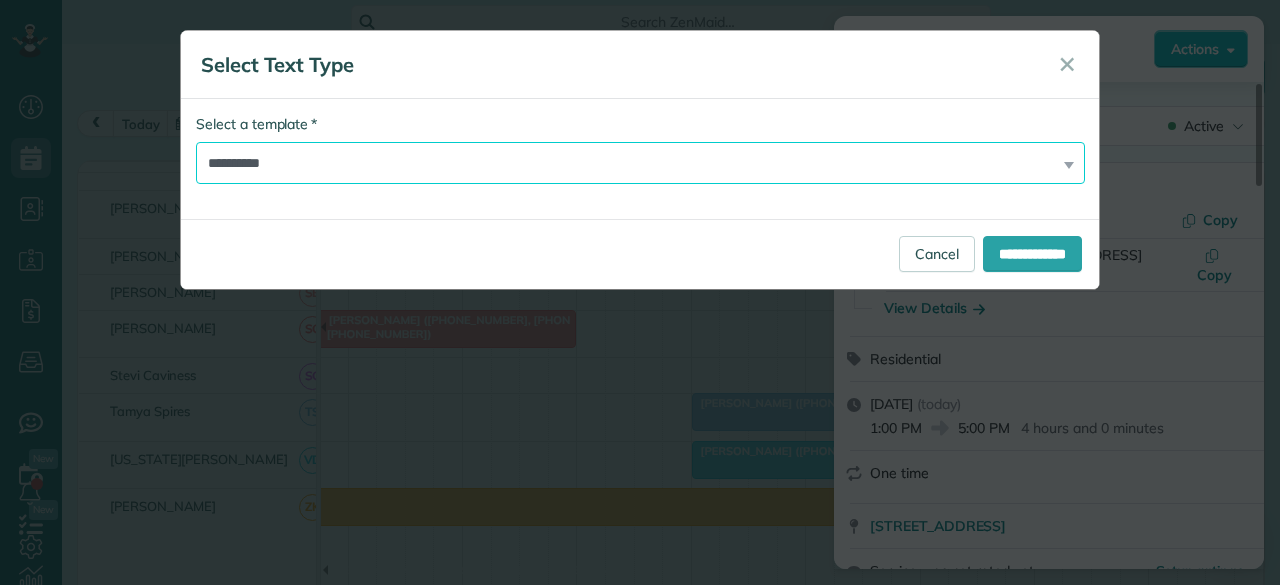 click on "**********" at bounding box center (640, 163) 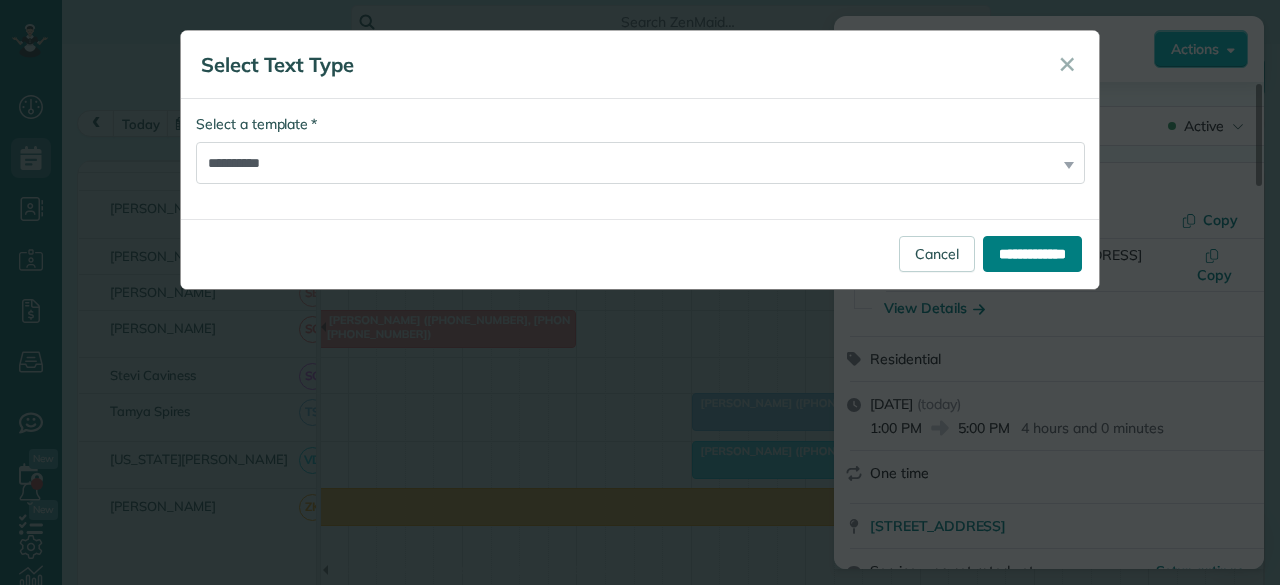 drag, startPoint x: 1017, startPoint y: 257, endPoint x: 968, endPoint y: 297, distance: 63.25346 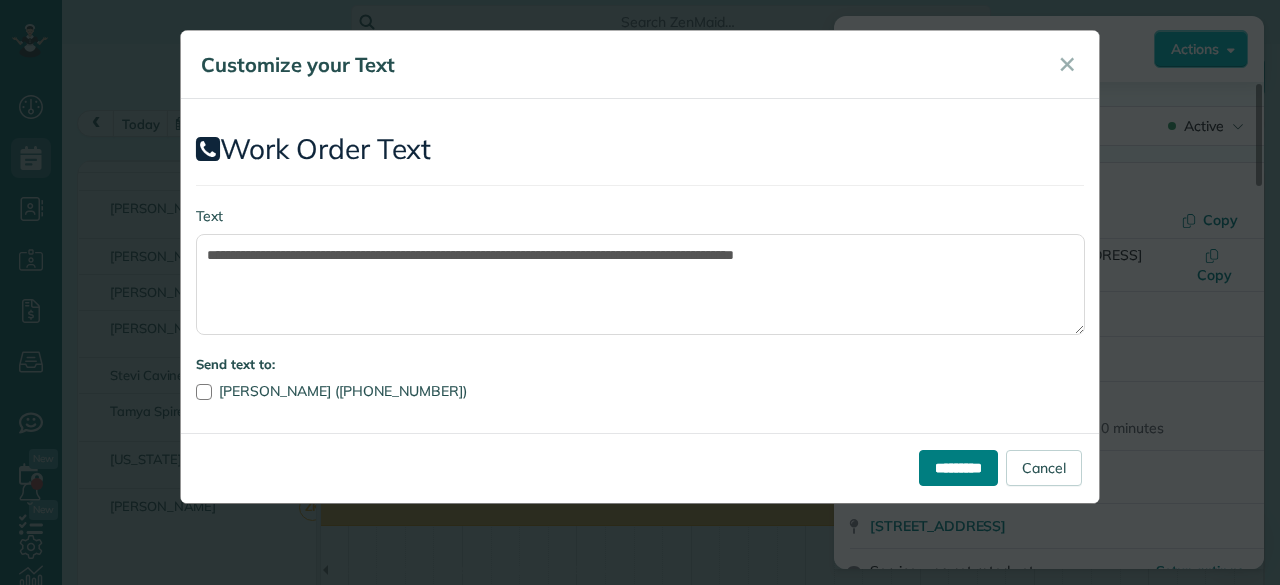 click on "*********" at bounding box center [958, 468] 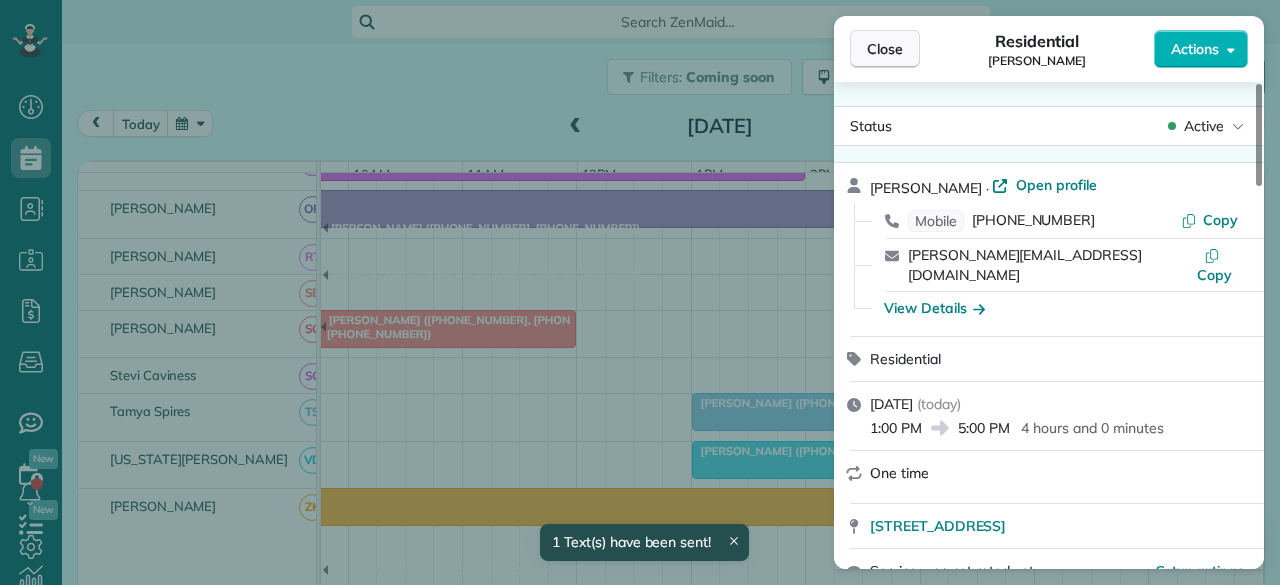 click on "Close" at bounding box center [885, 49] 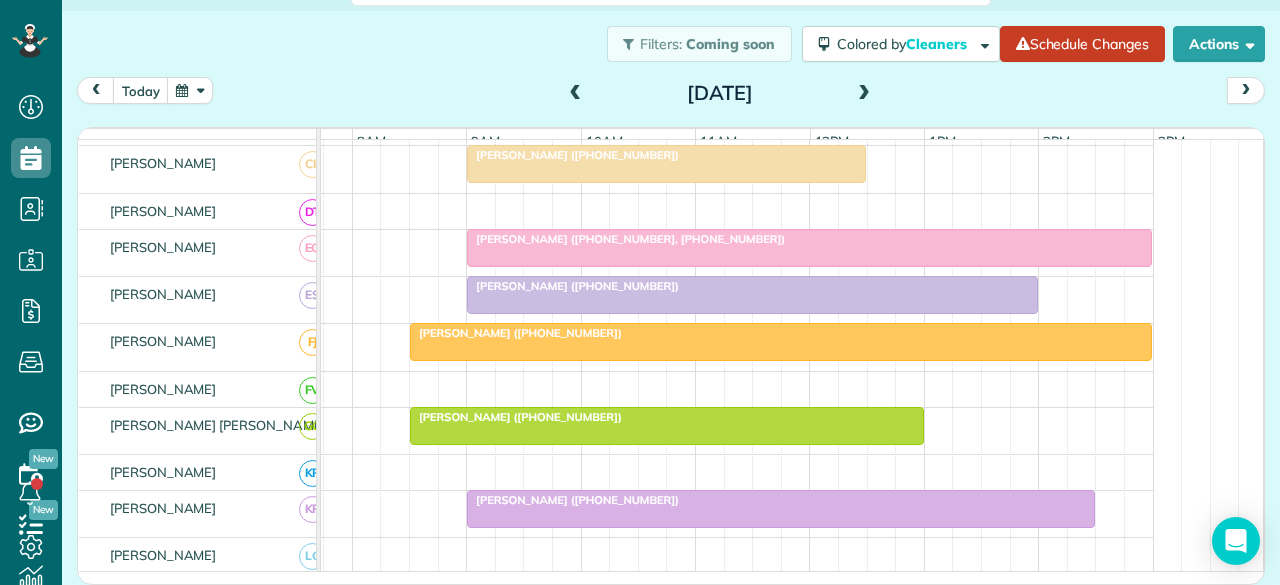 click at bounding box center (667, 426) 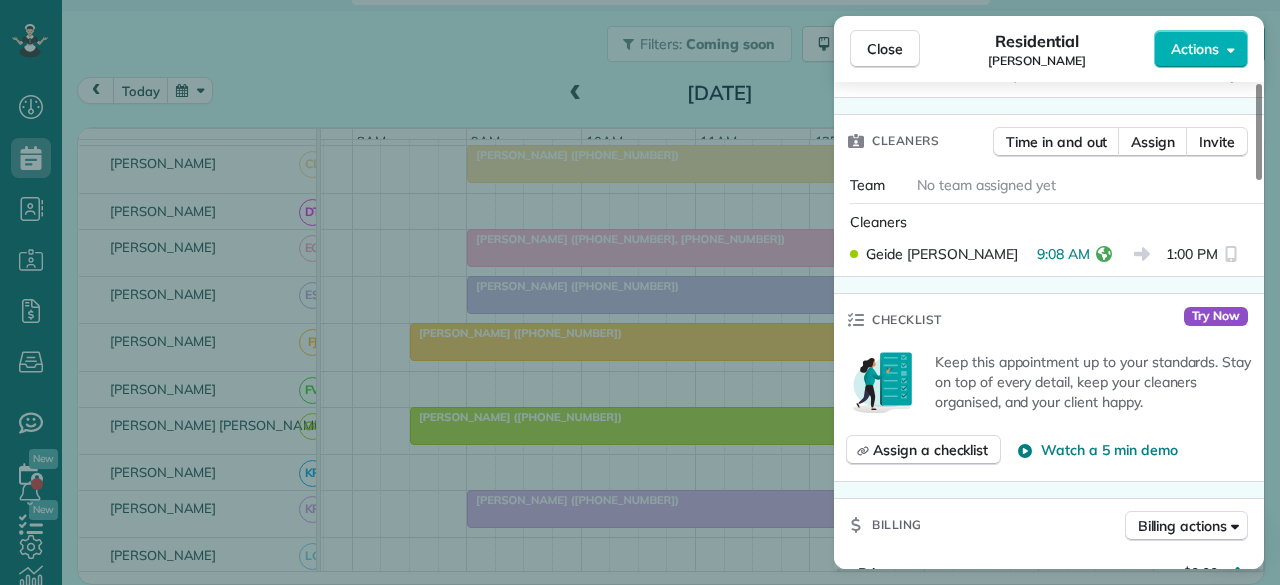 click on "Close" at bounding box center (885, 49) 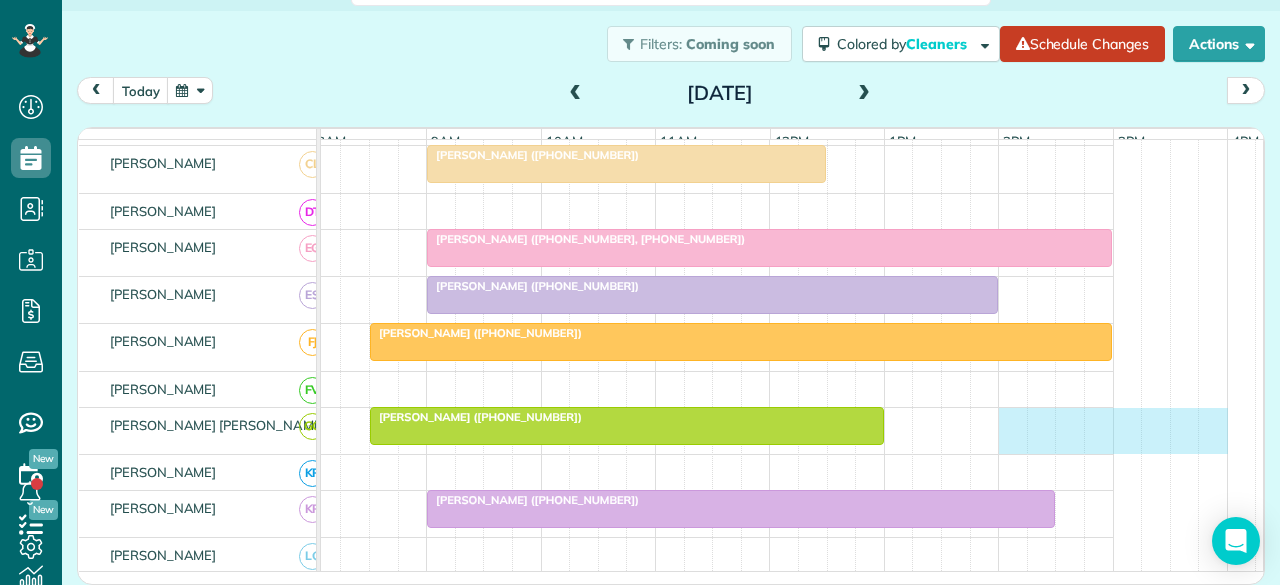 drag, startPoint x: 1067, startPoint y: 430, endPoint x: 1202, endPoint y: 433, distance: 135.03333 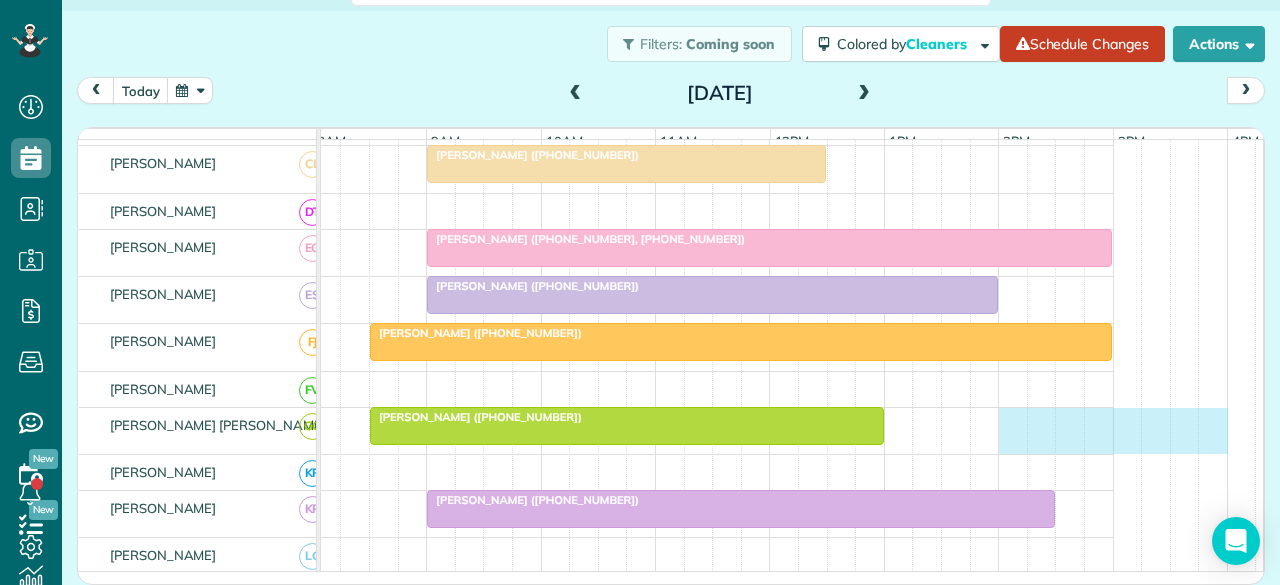 click on "[PERSON_NAME] ([PHONE_NUMBER])" at bounding box center [656, 431] 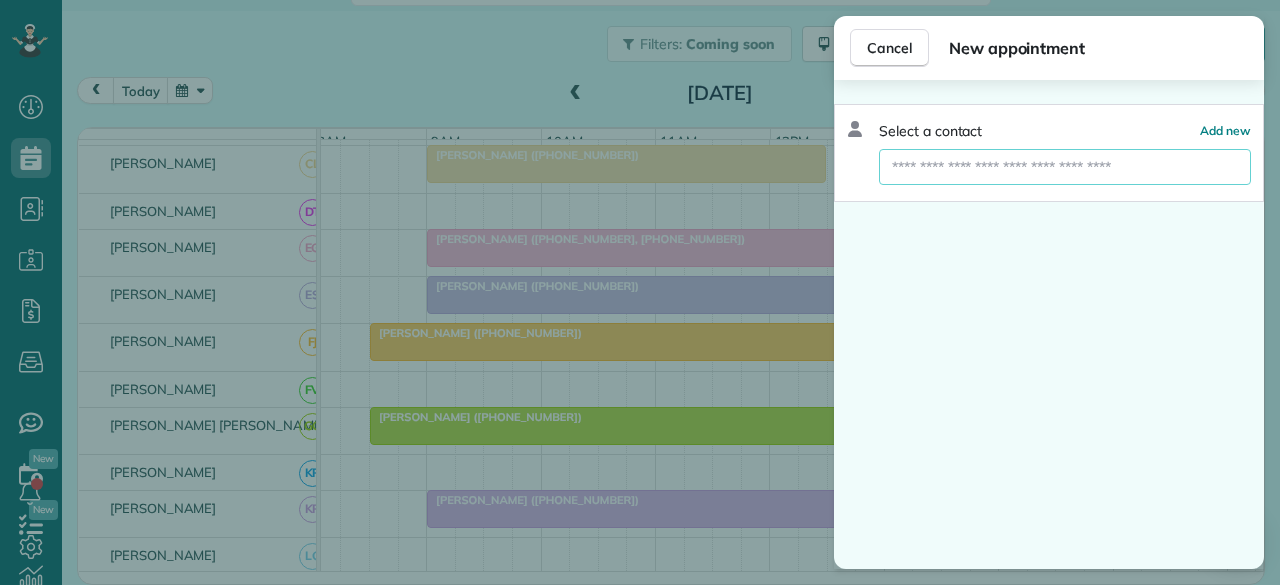 click at bounding box center [1065, 167] 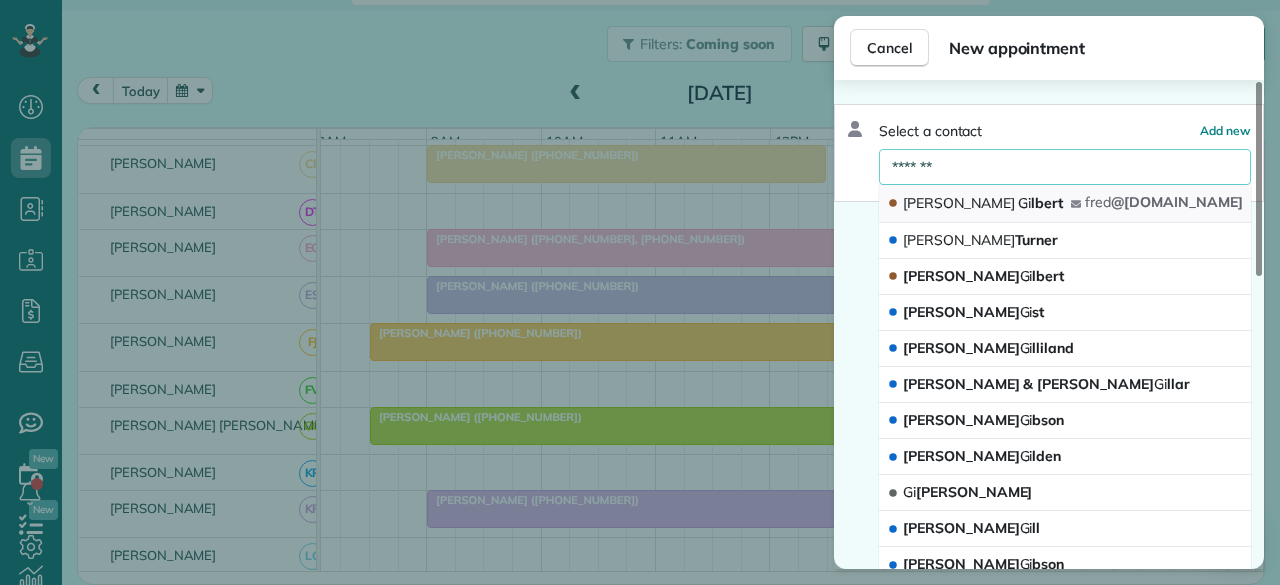 type on "*******" 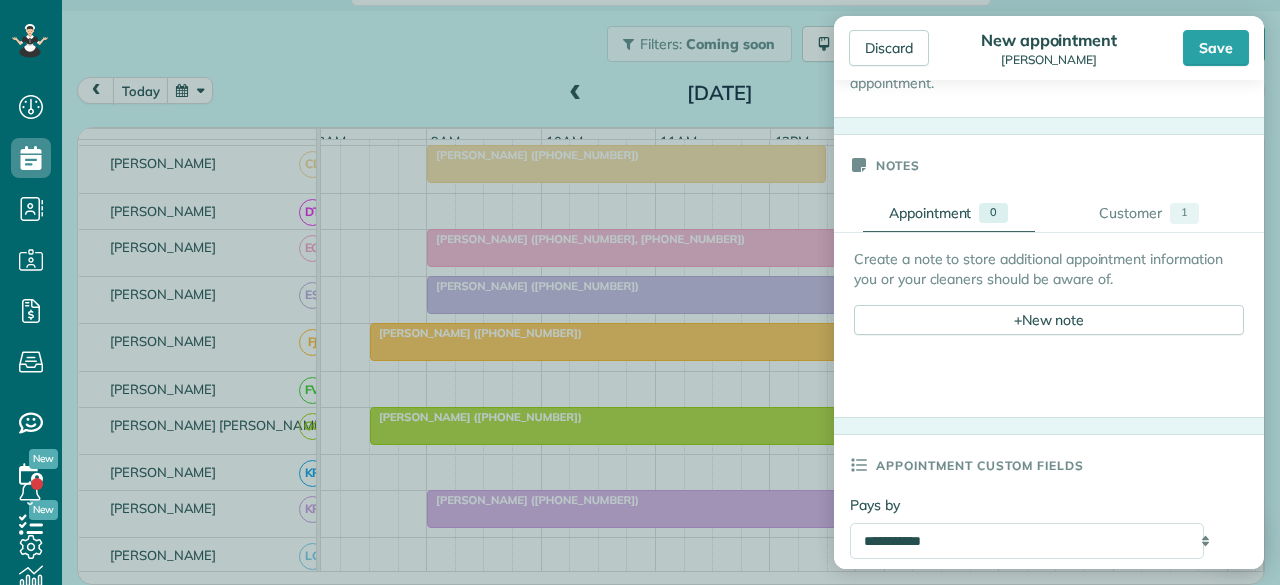 scroll, scrollTop: 700, scrollLeft: 0, axis: vertical 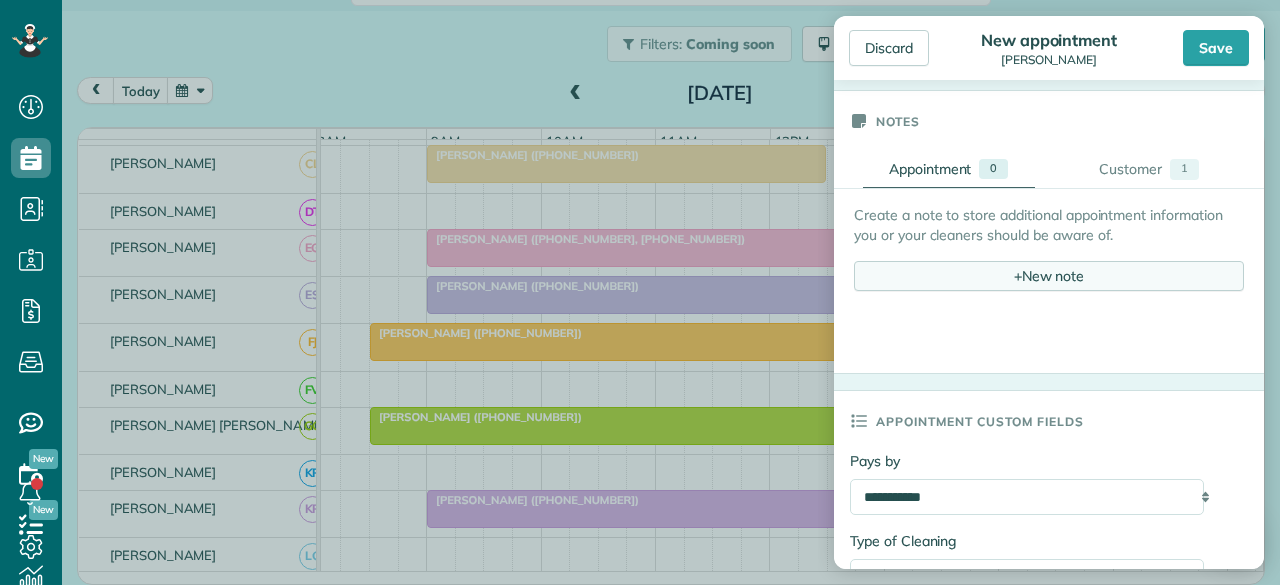 click on "+" at bounding box center [1018, 275] 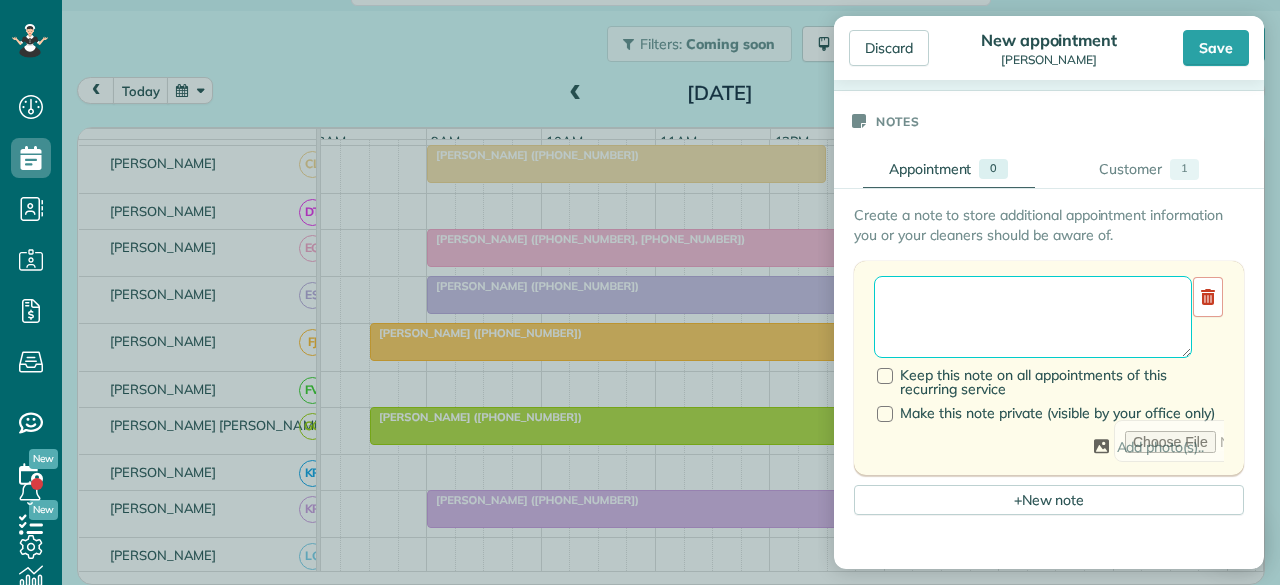 click at bounding box center [1033, 317] 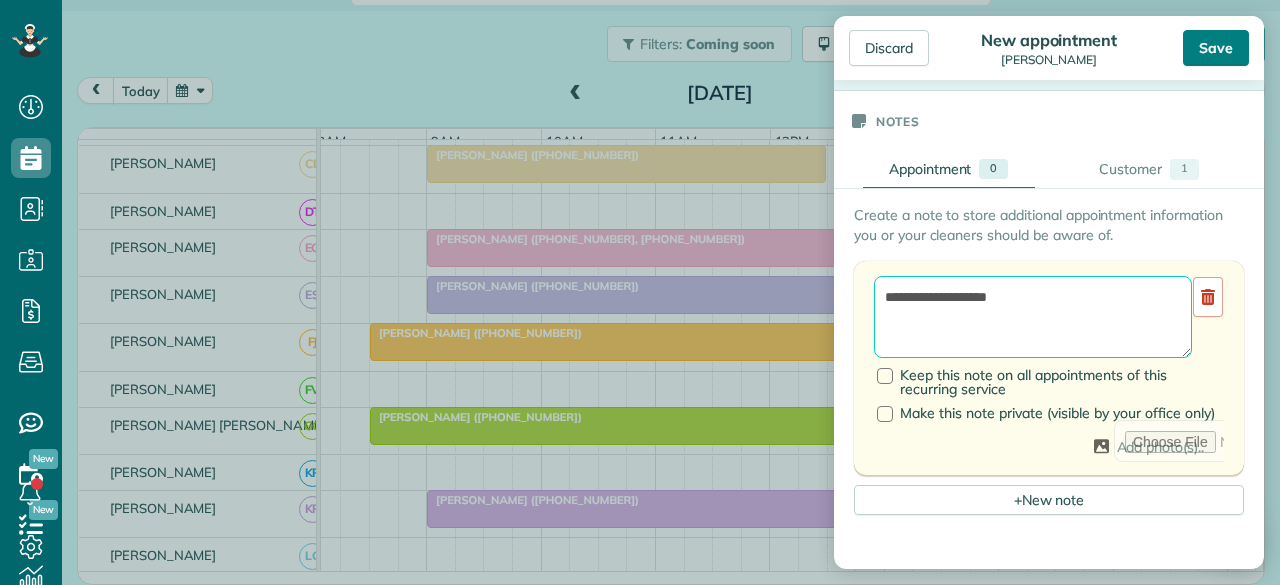 type on "**********" 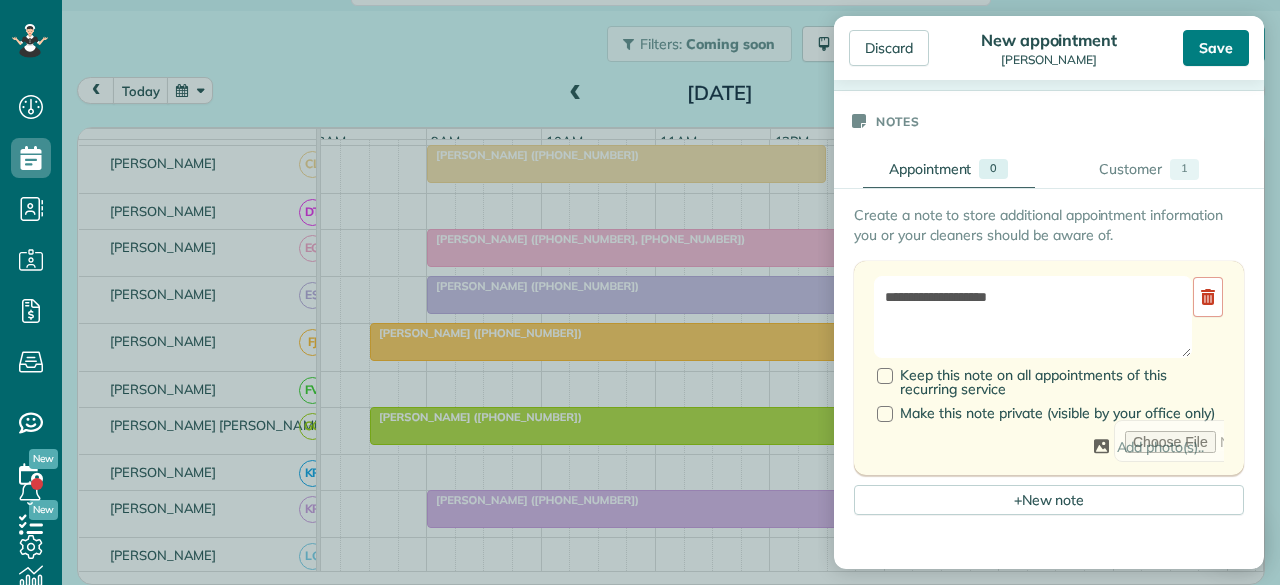 click on "Save" at bounding box center (1216, 48) 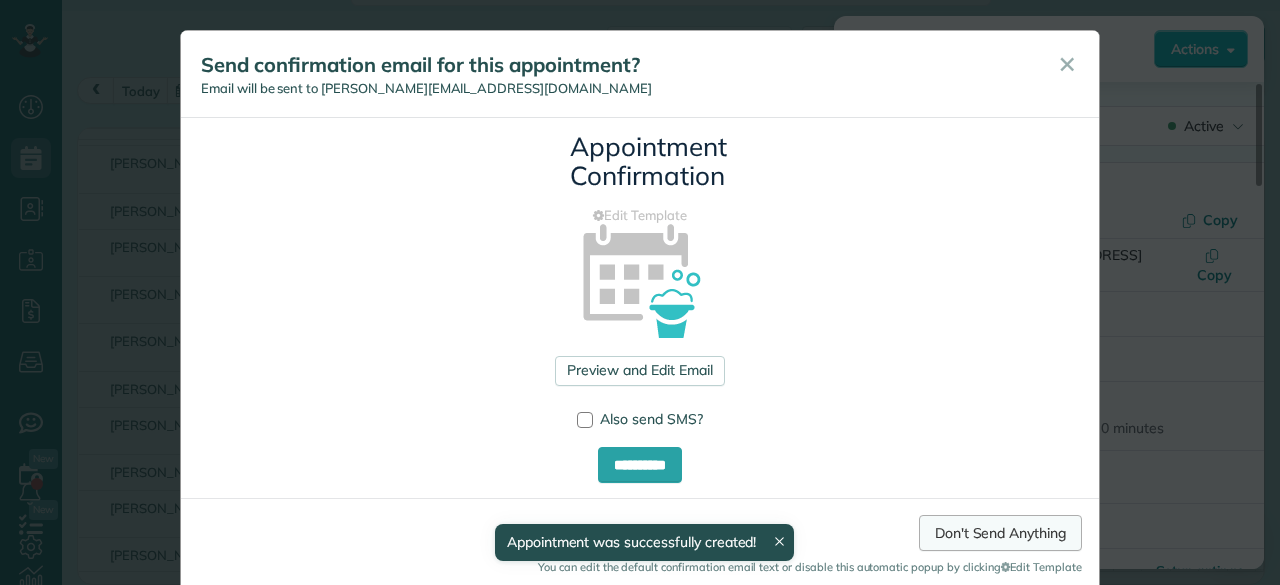 click on "Don't Send Anything" at bounding box center (1000, 533) 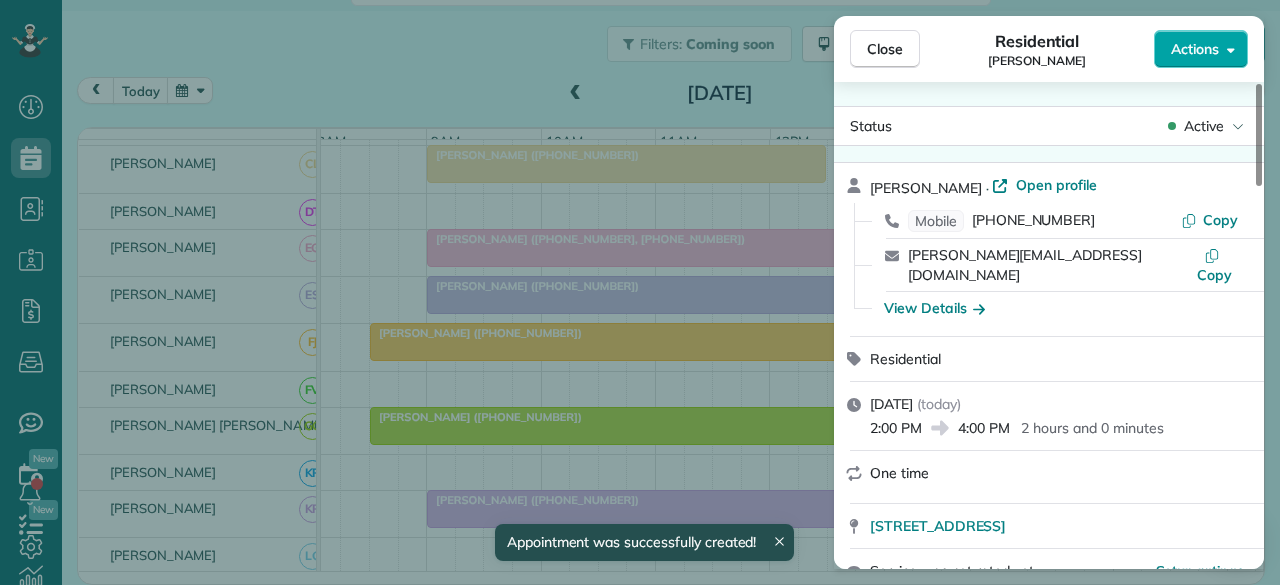 click on "Actions" at bounding box center (1195, 49) 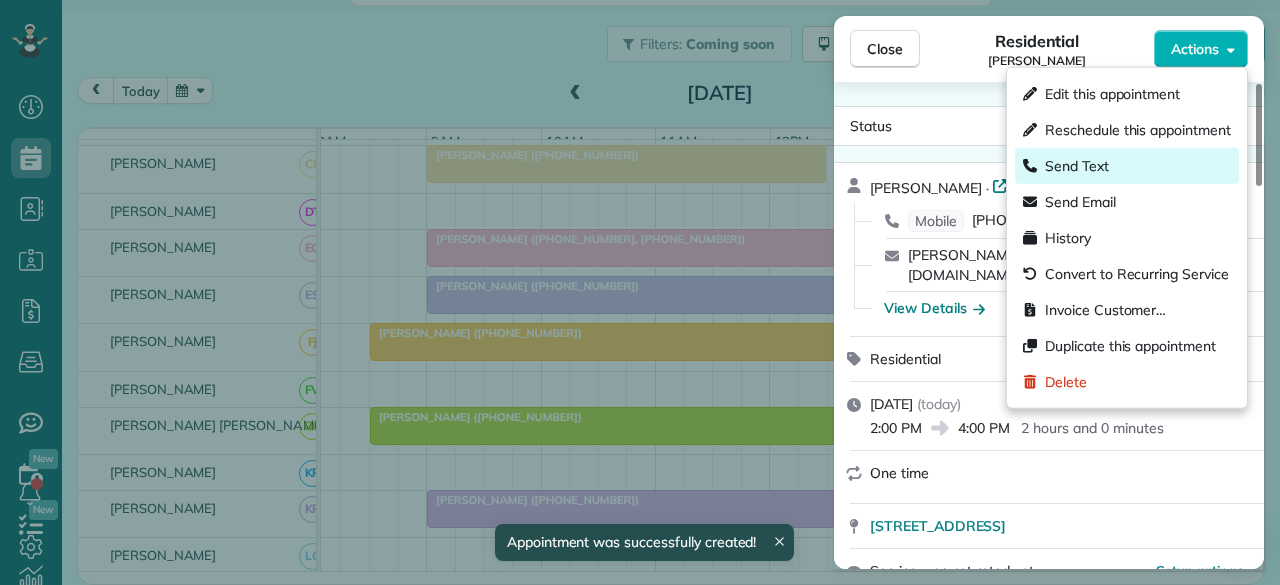 click on "Send Text" at bounding box center [1127, 166] 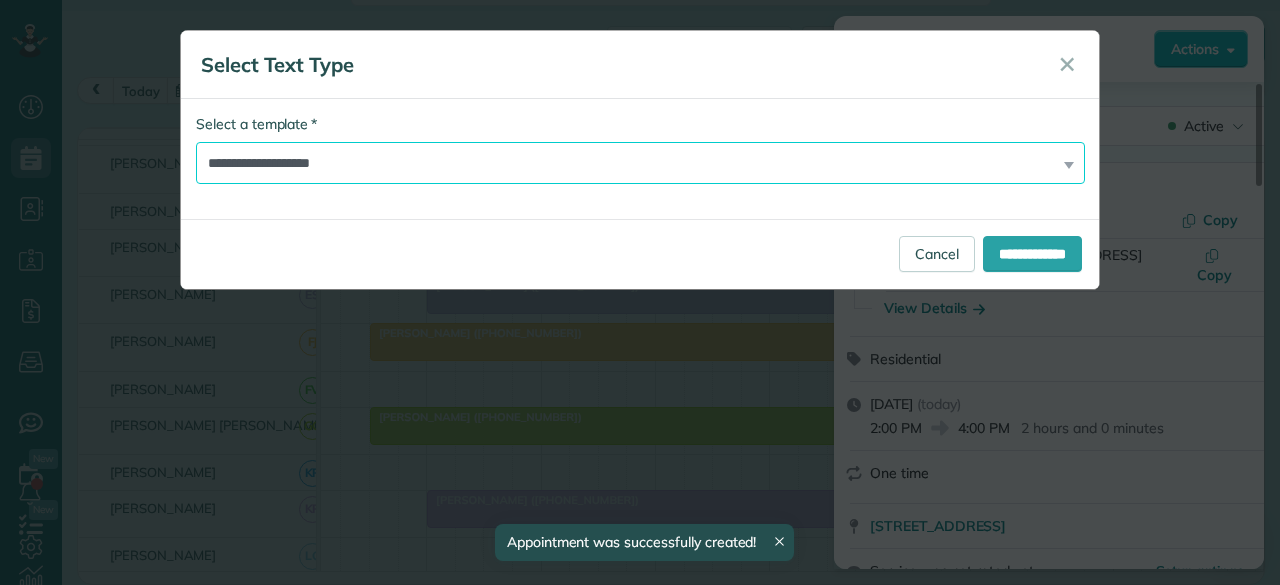 click on "**********" at bounding box center [640, 163] 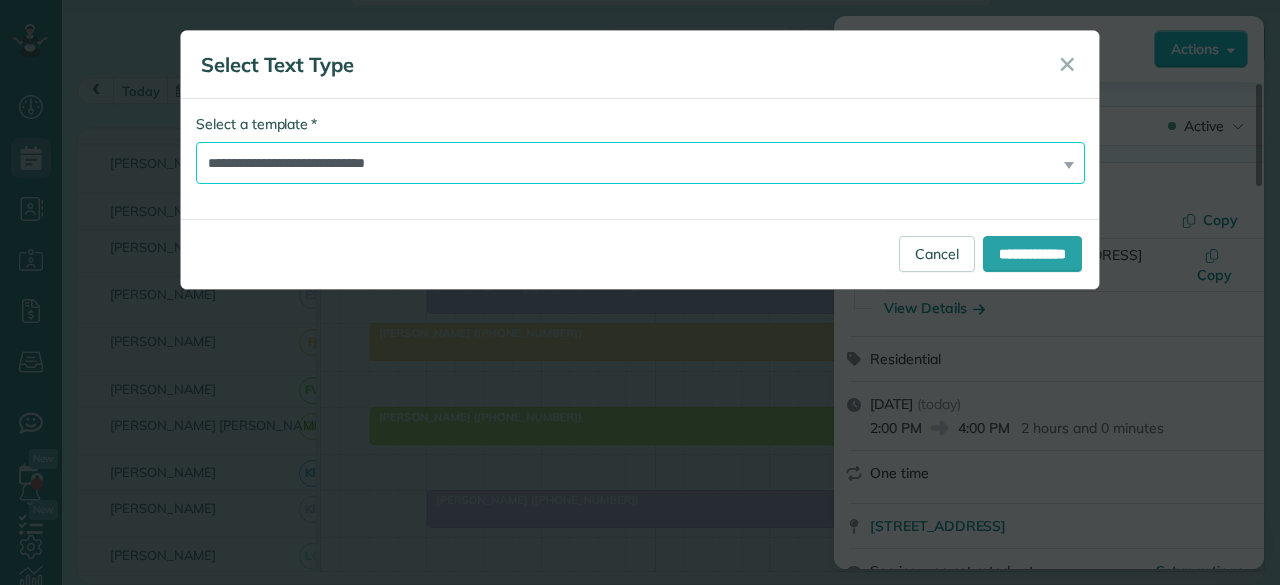 click on "**********" at bounding box center [640, 163] 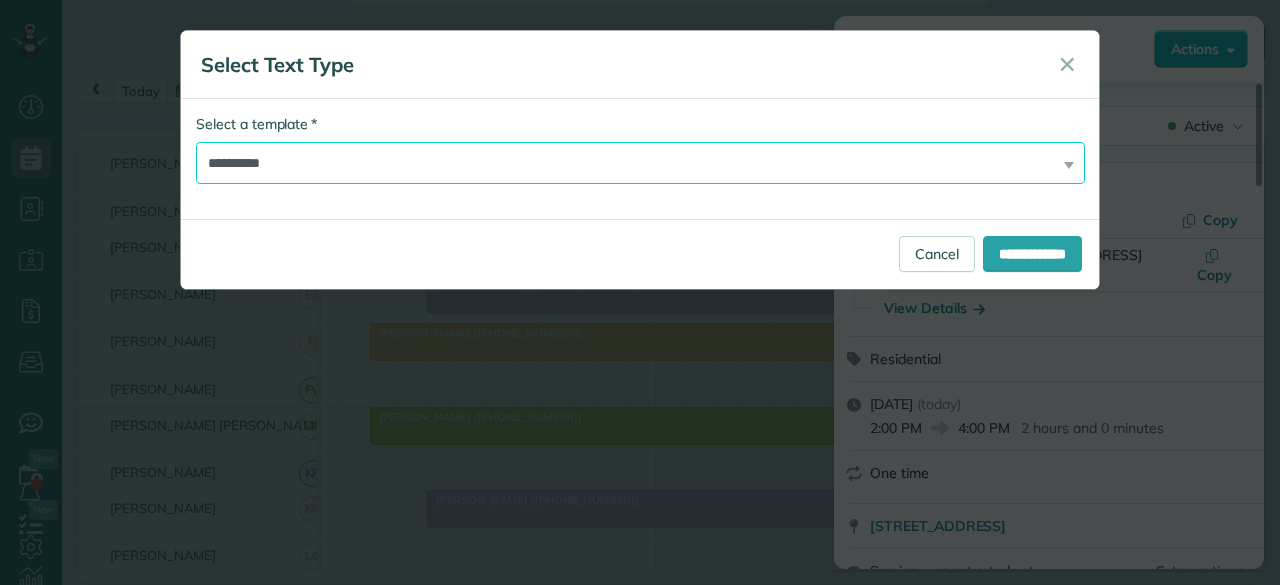 click on "**********" at bounding box center (640, 163) 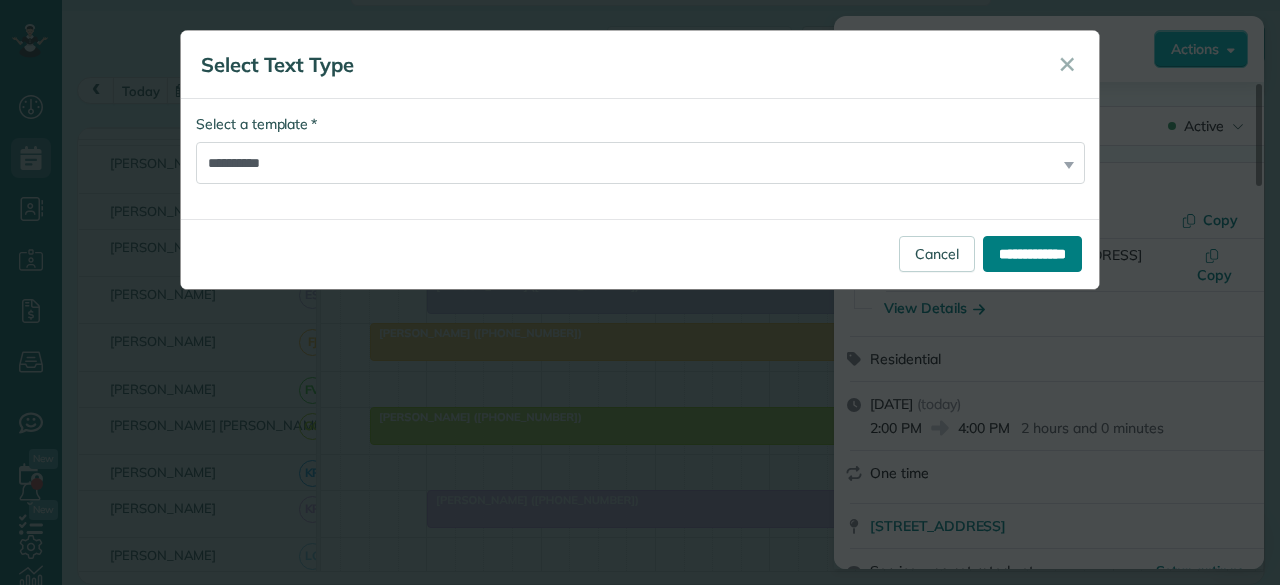 click on "**********" at bounding box center [1032, 254] 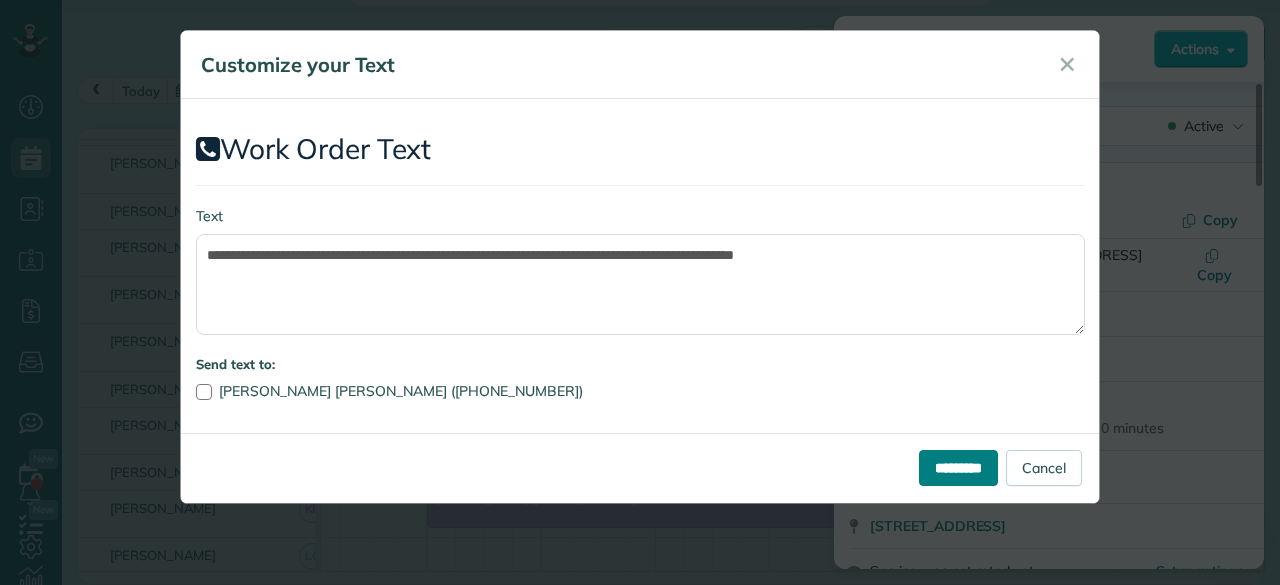 click on "*********" at bounding box center (958, 468) 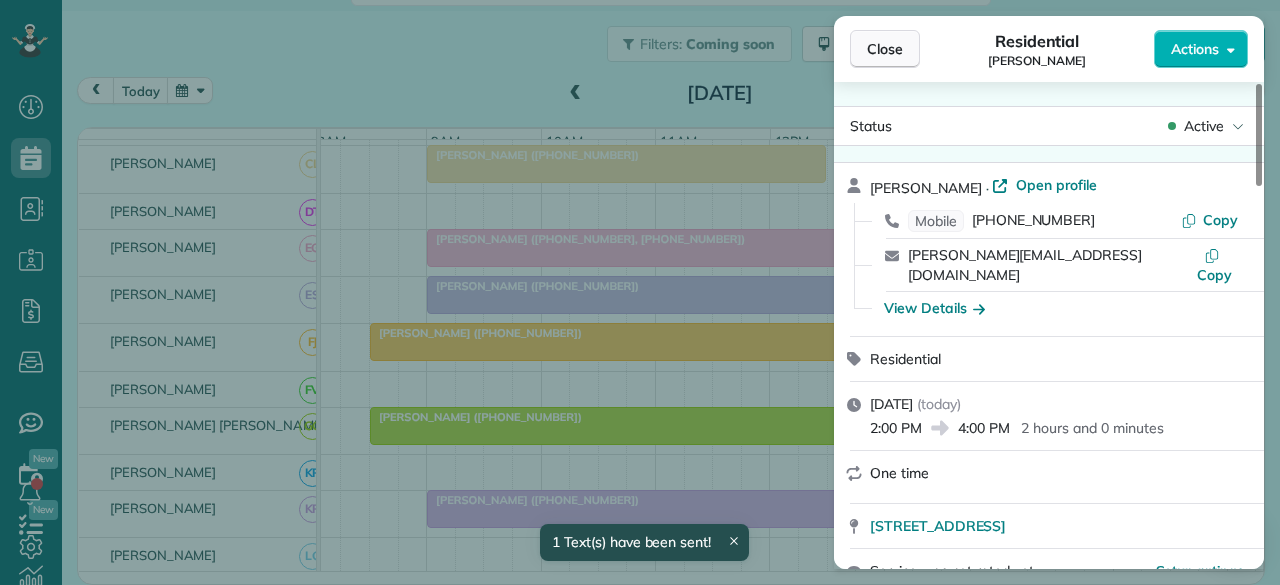 click on "Close" at bounding box center (885, 49) 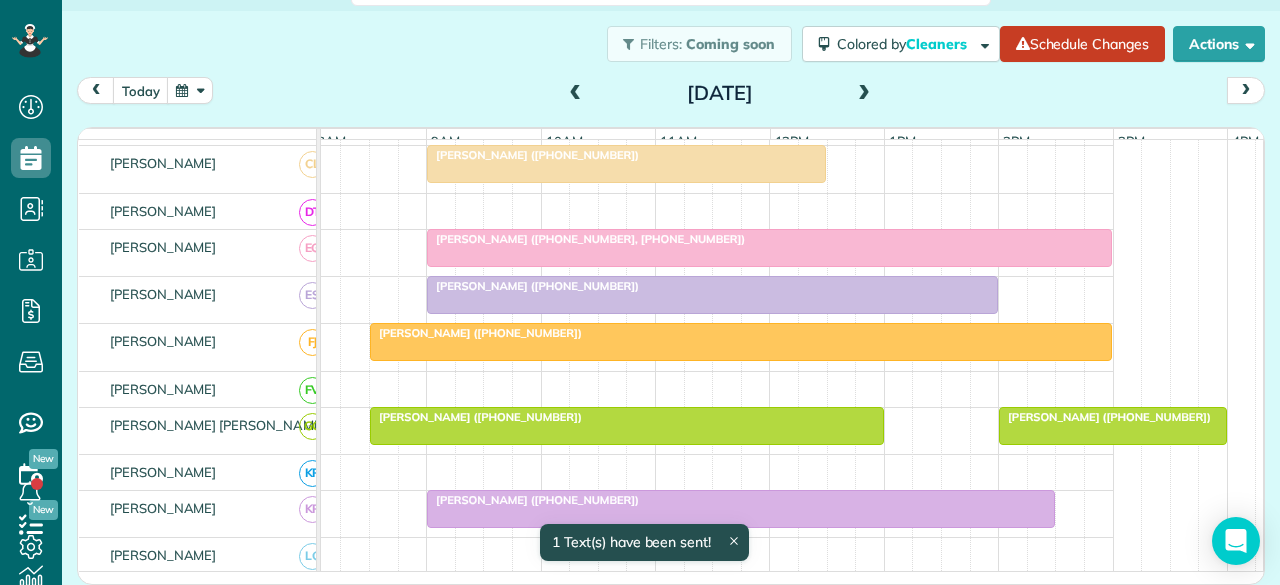 scroll, scrollTop: 538, scrollLeft: 123, axis: both 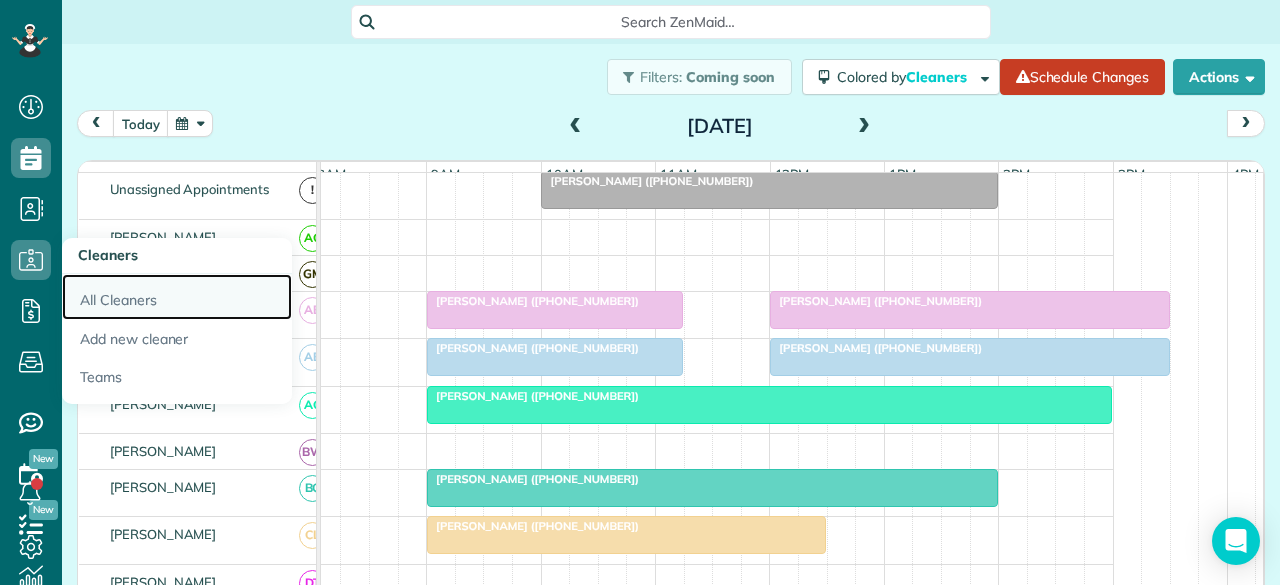 click on "All Cleaners" at bounding box center (177, 297) 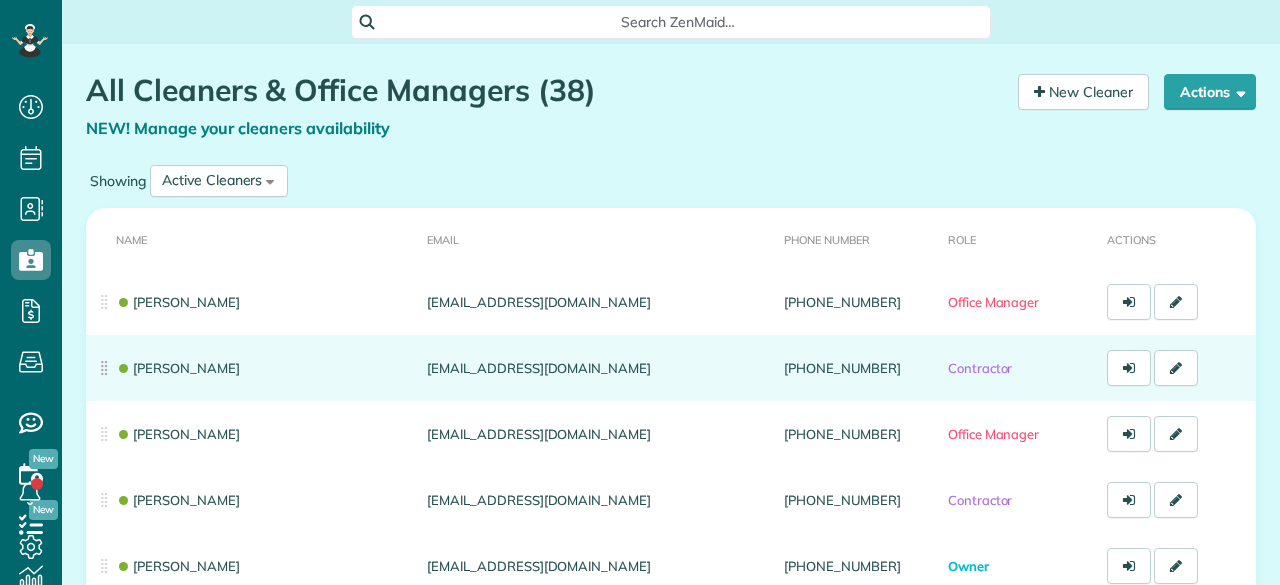 scroll, scrollTop: 0, scrollLeft: 0, axis: both 